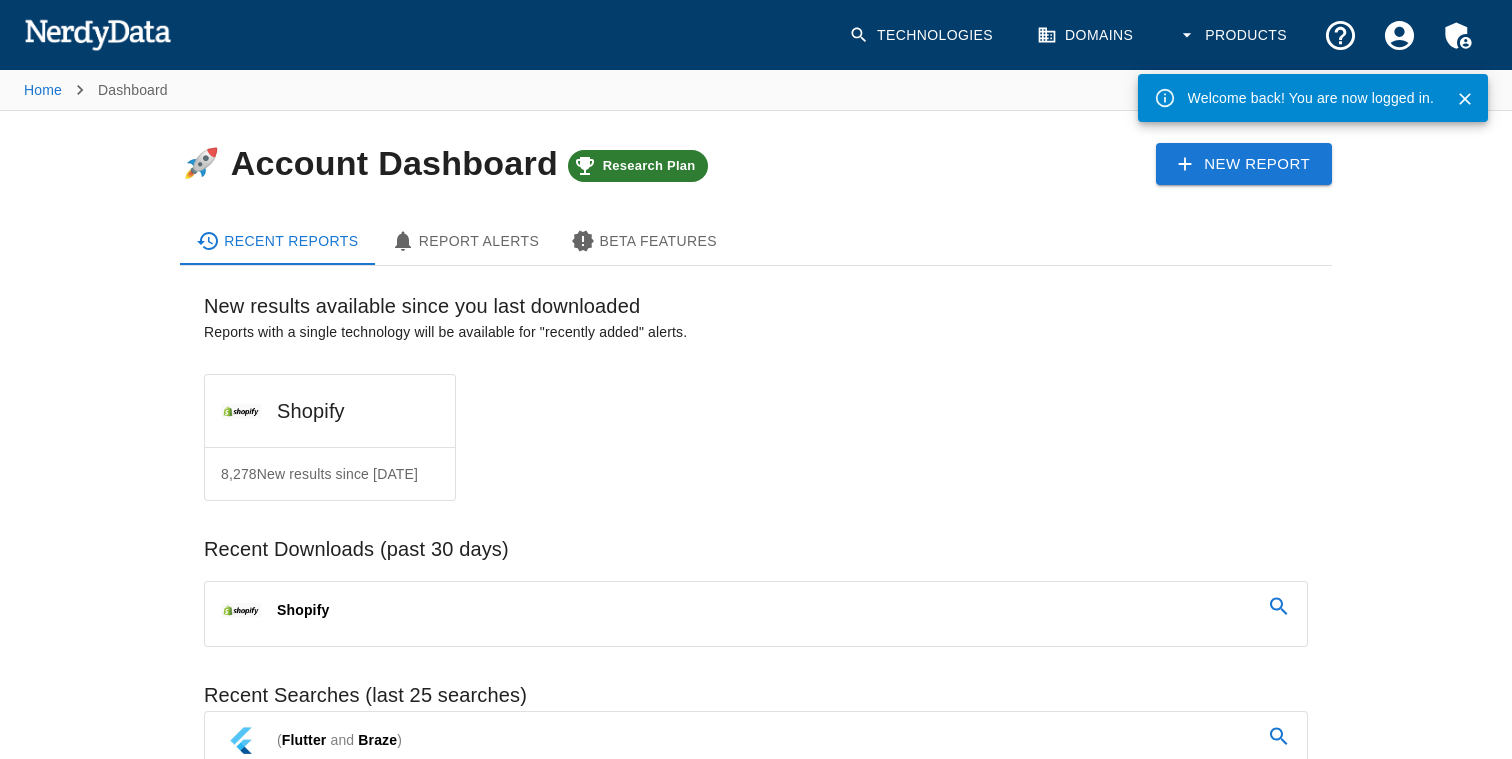 scroll, scrollTop: 0, scrollLeft: 0, axis: both 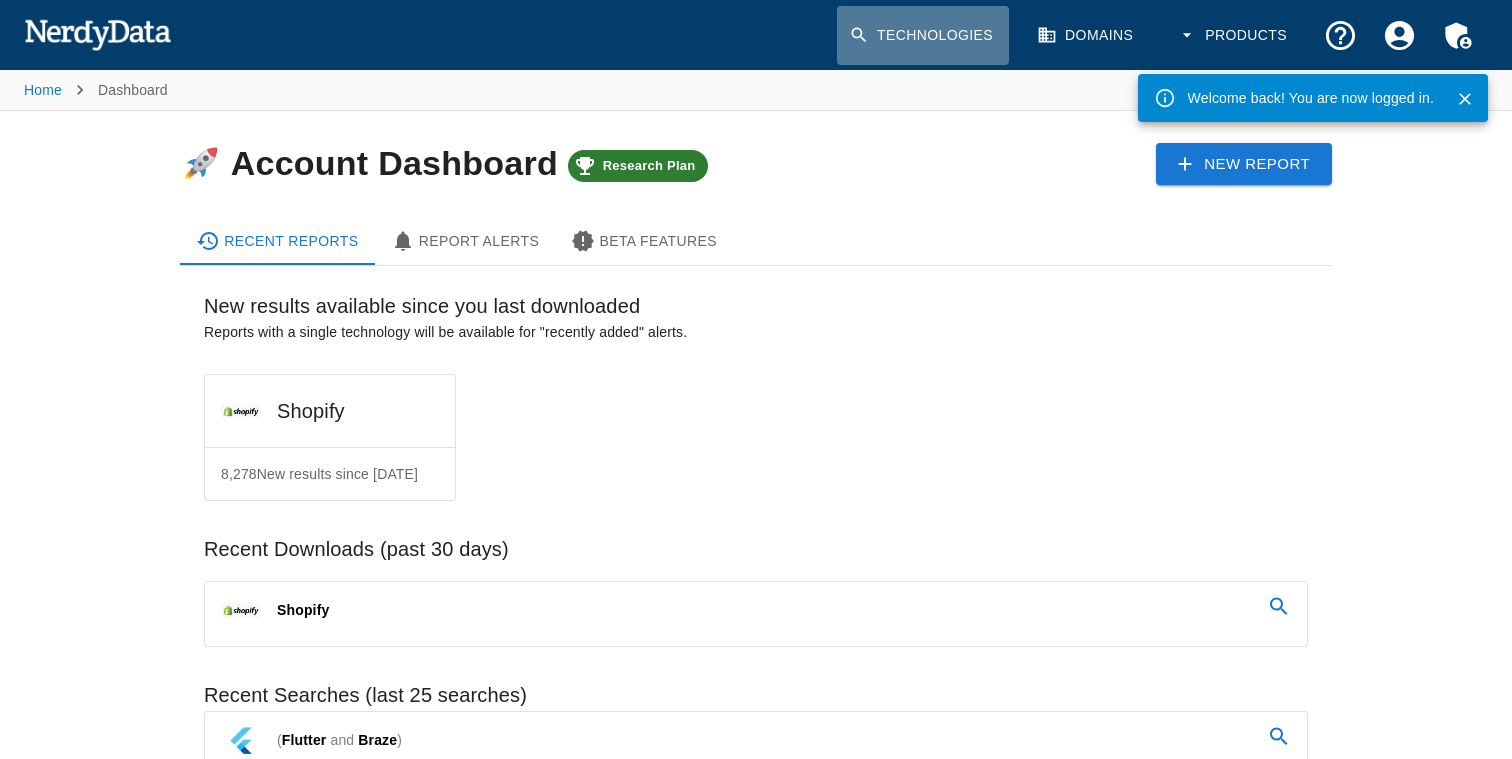 click on "Technologies" at bounding box center [923, 35] 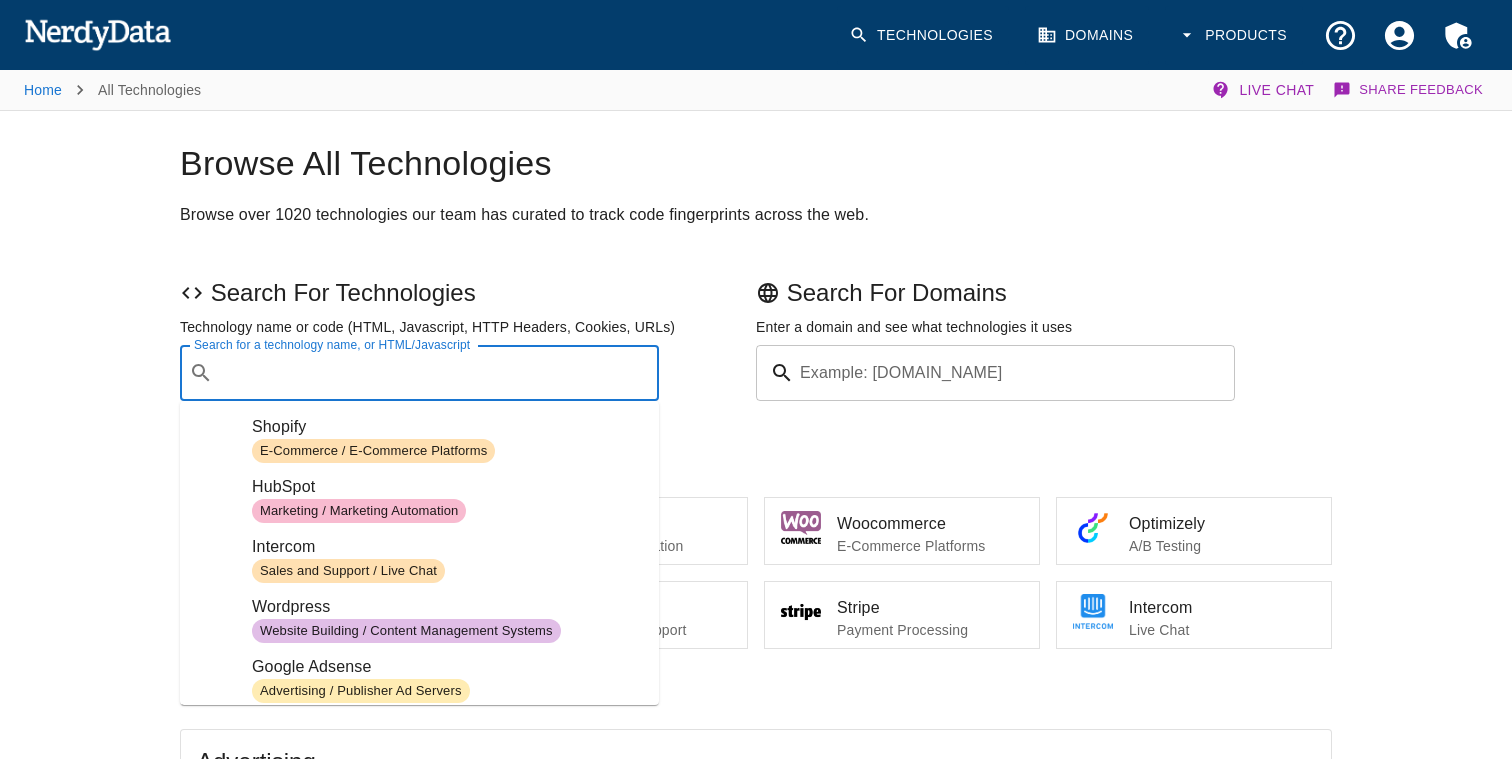 click on "Search for a technology name, or HTML/Javascript" at bounding box center [435, 373] 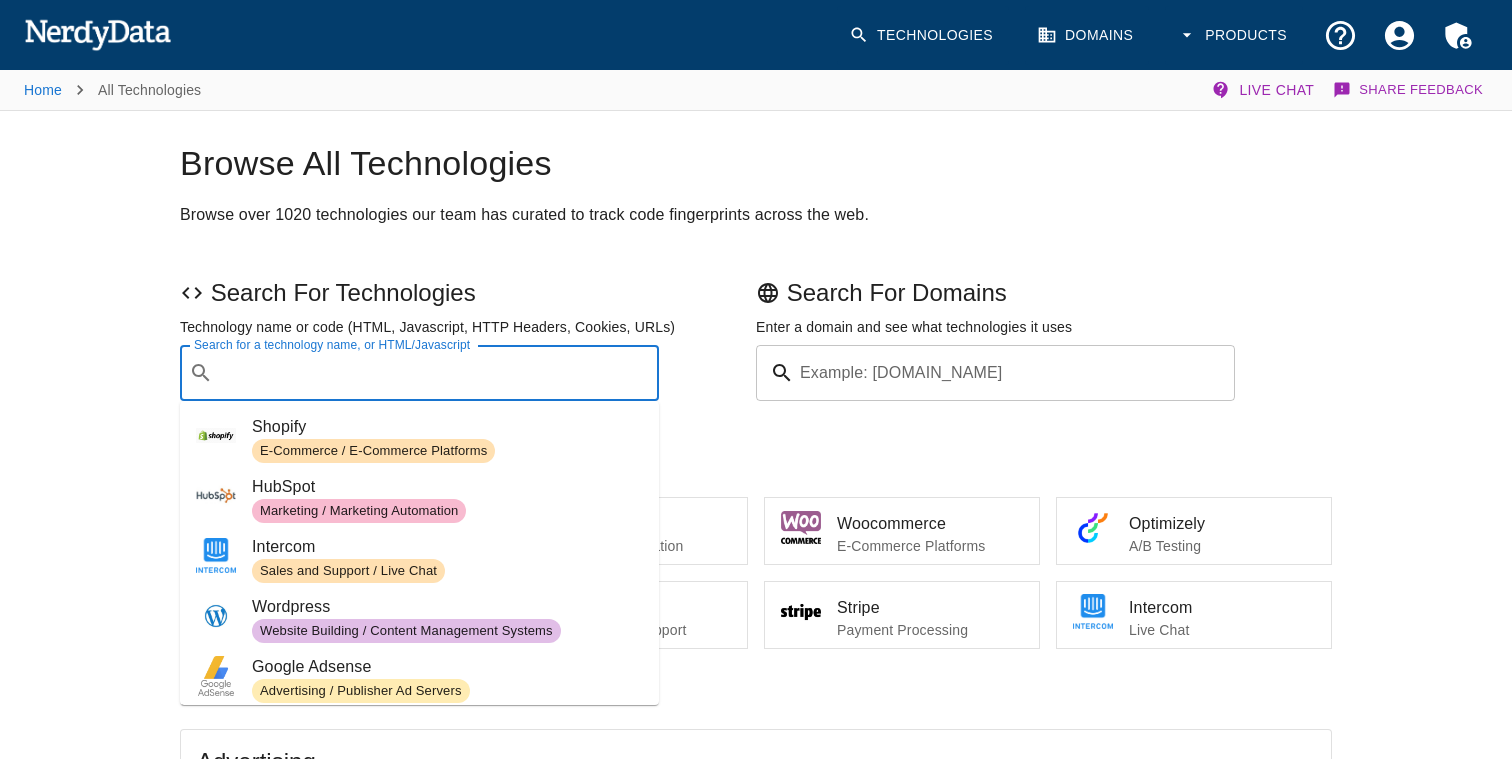 paste on "firestore" 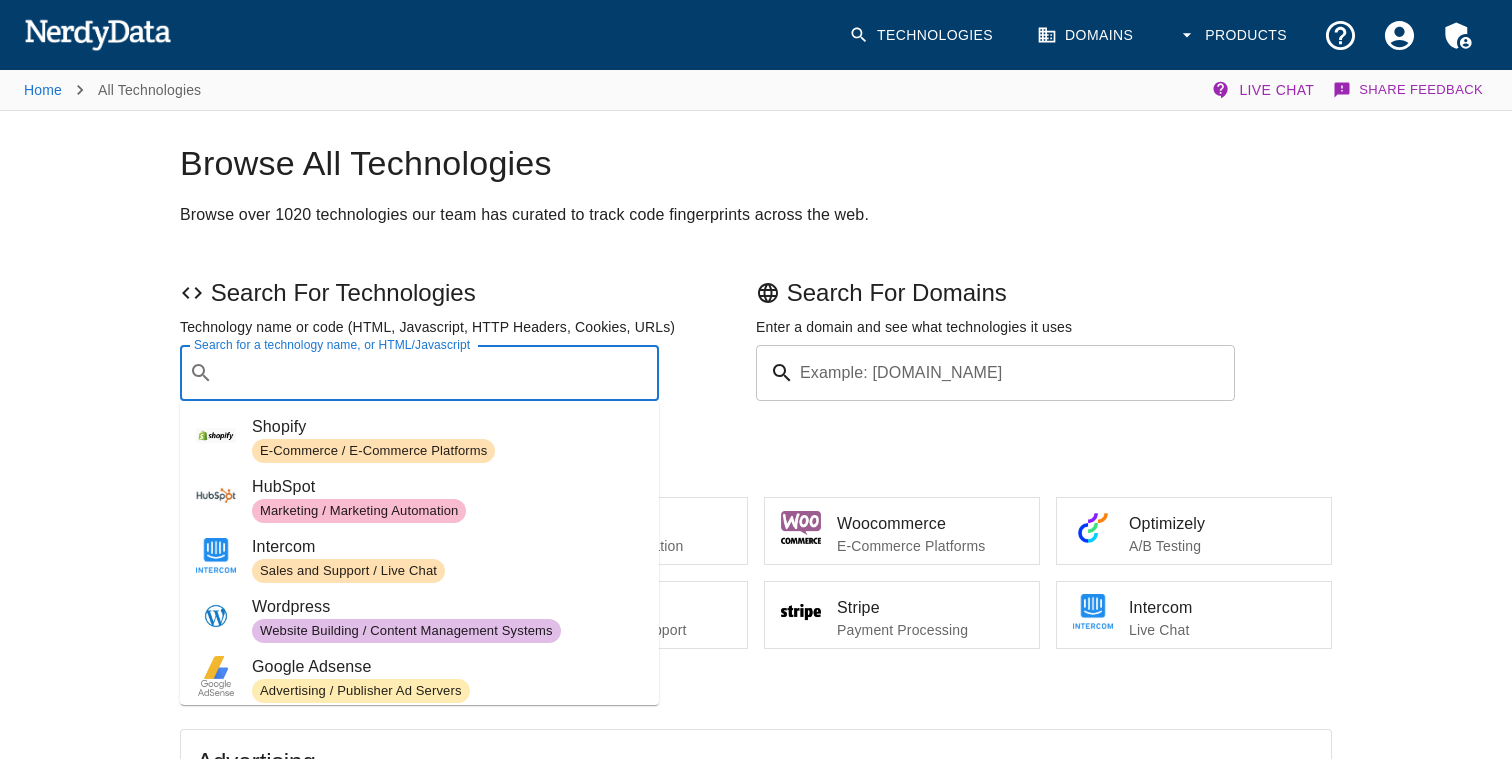 paste on "firestore" 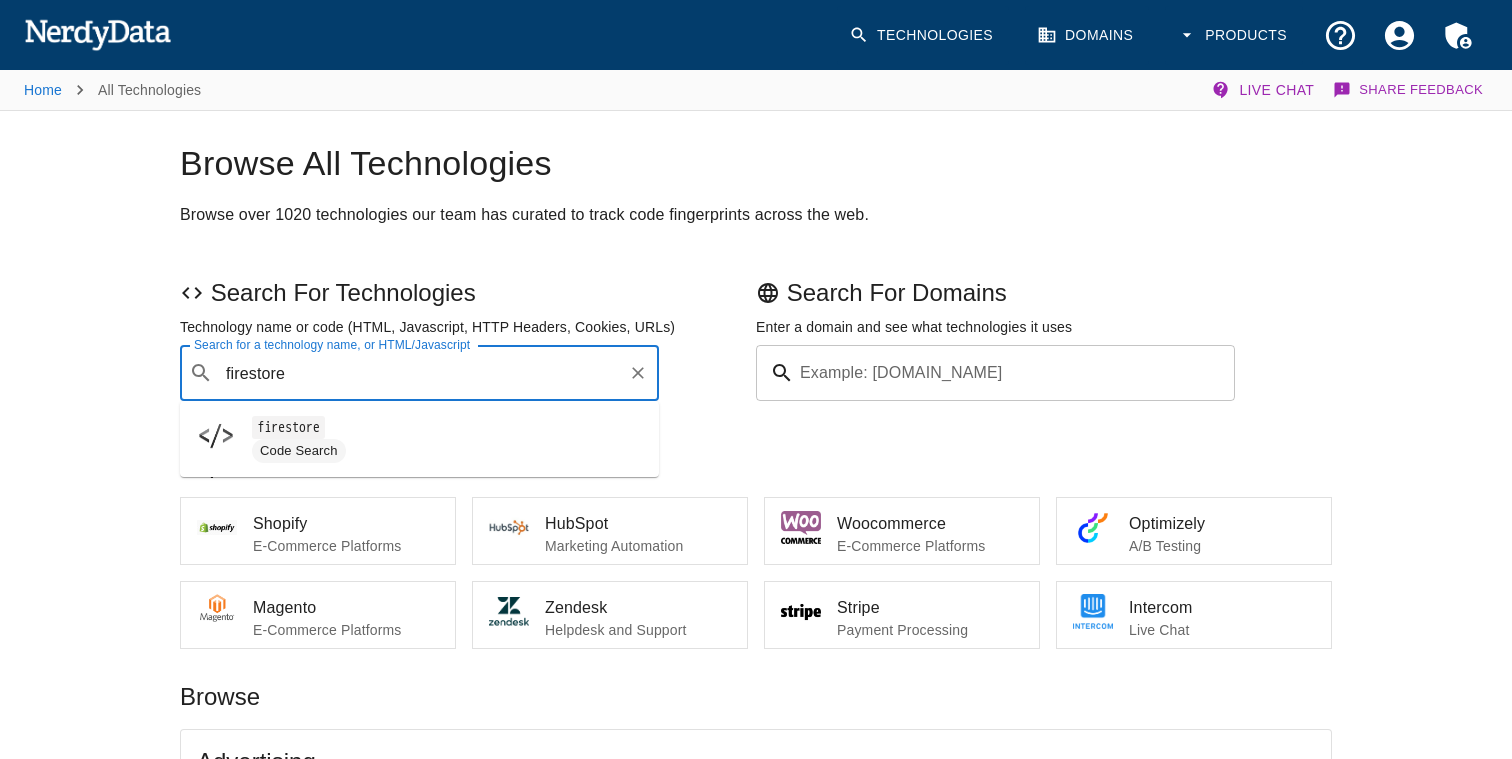 type on "firestore" 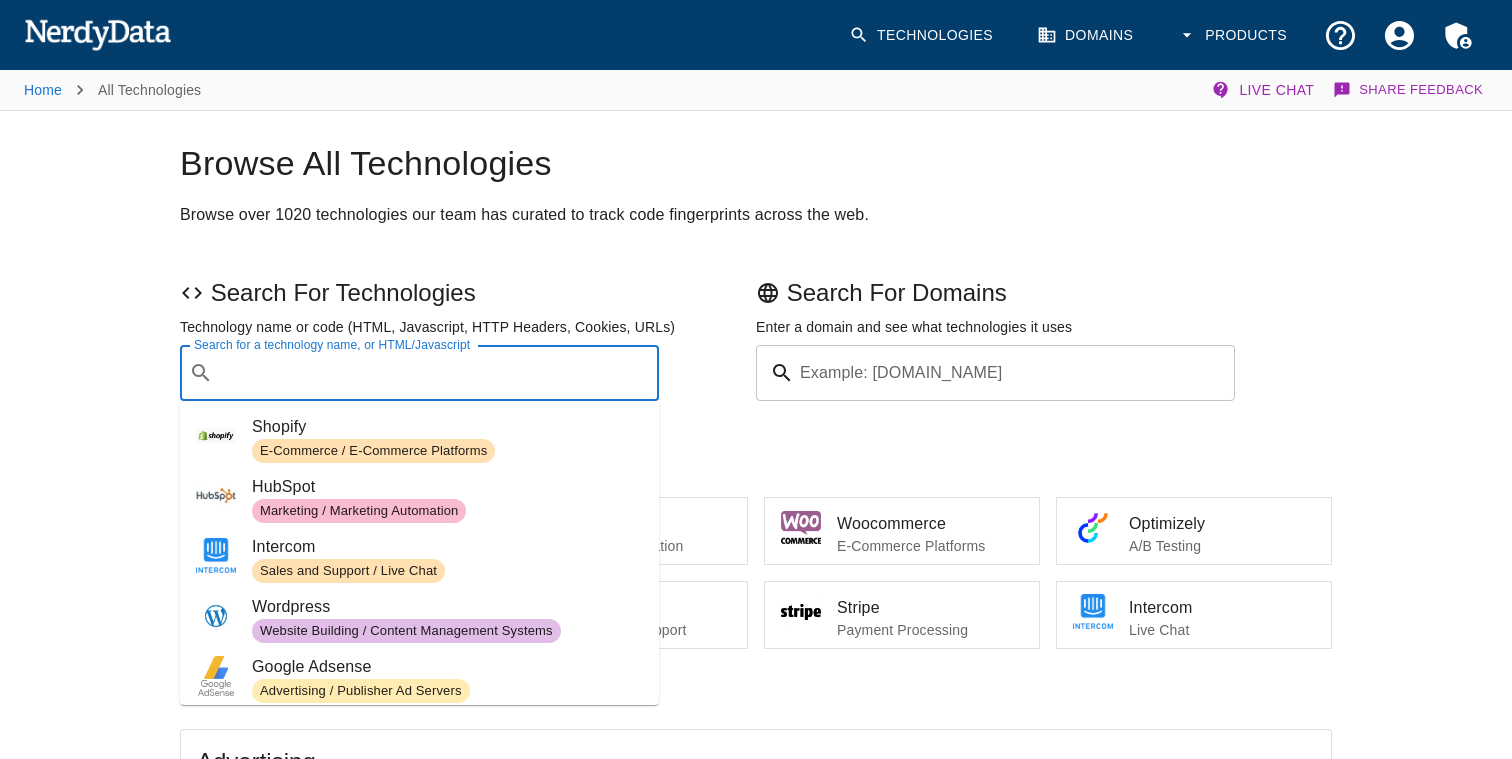 paste on "https://firestore.googleapis.com/v1/projects/zenflow-firestore/databases/(default)/documents/responses" 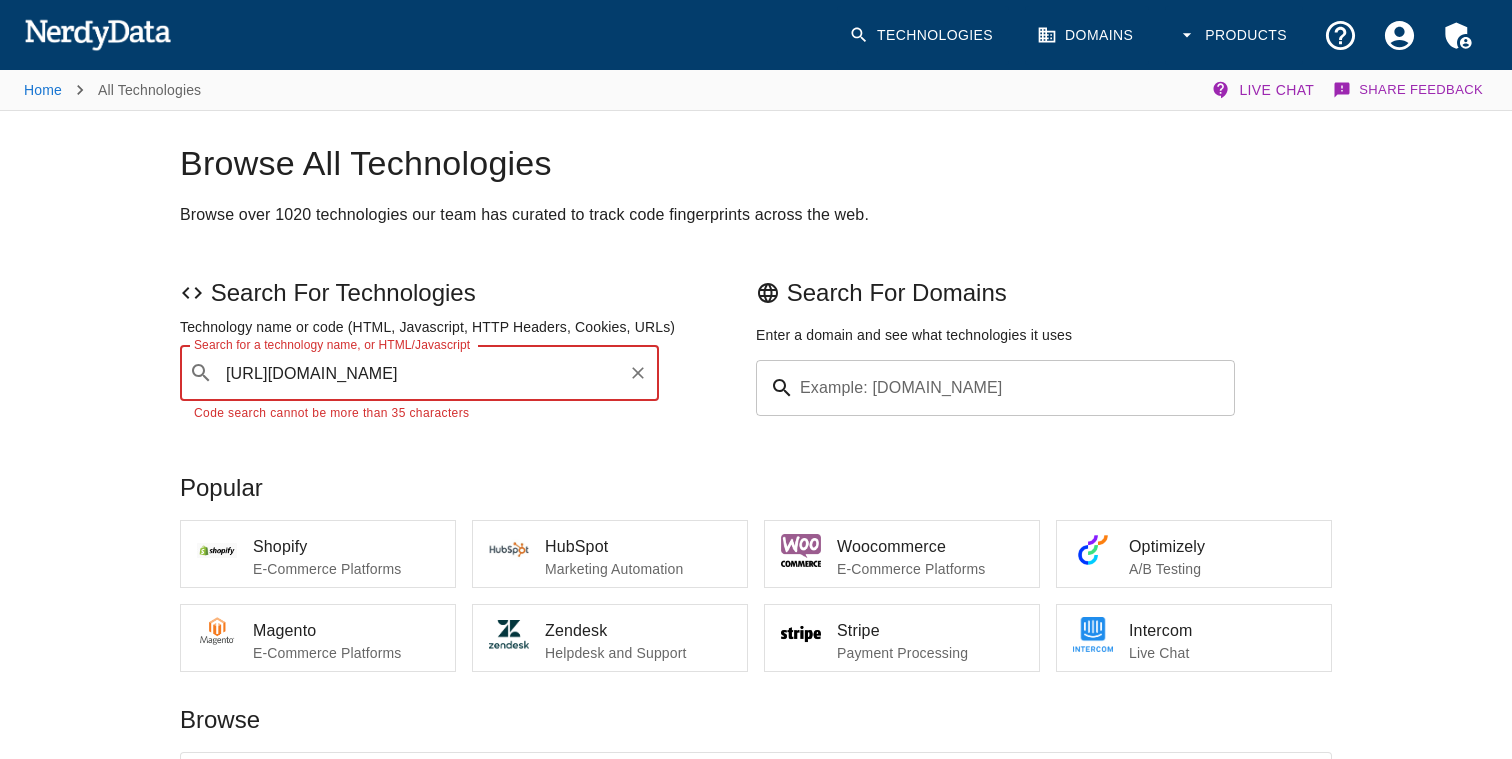 scroll, scrollTop: 0, scrollLeft: 0, axis: both 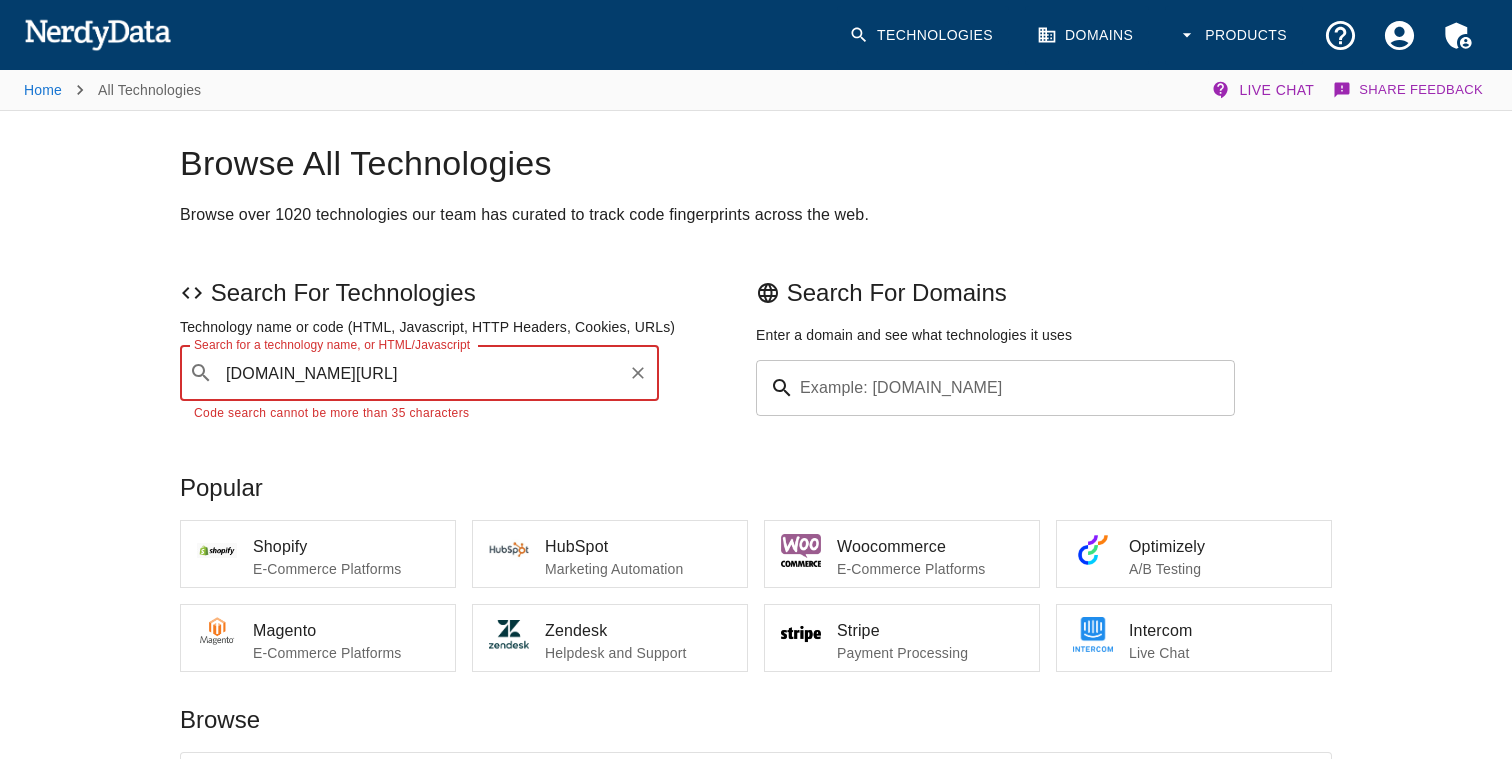 type on "firestore.googleapis.com/v1/" 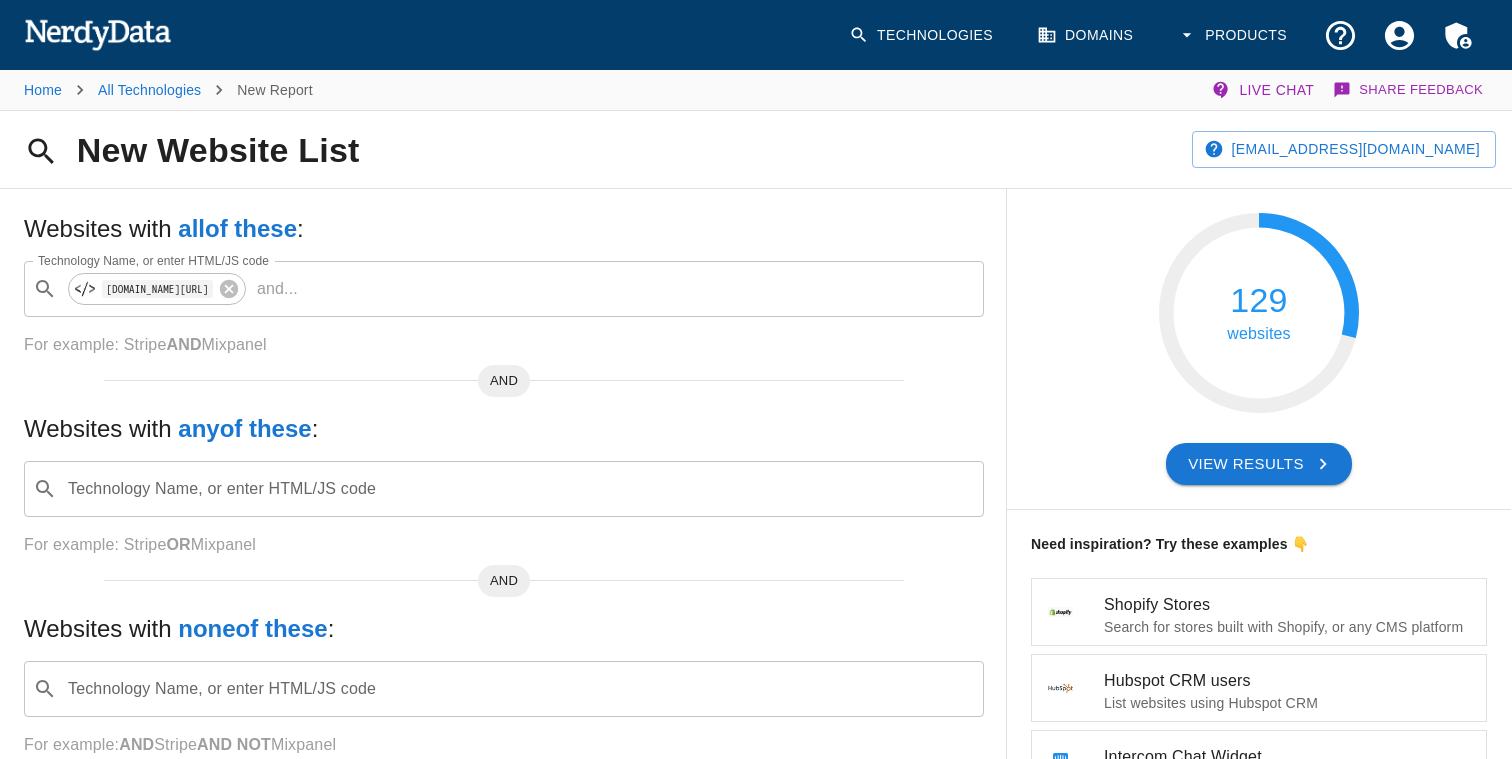 click on "websites" at bounding box center (1258, 334) 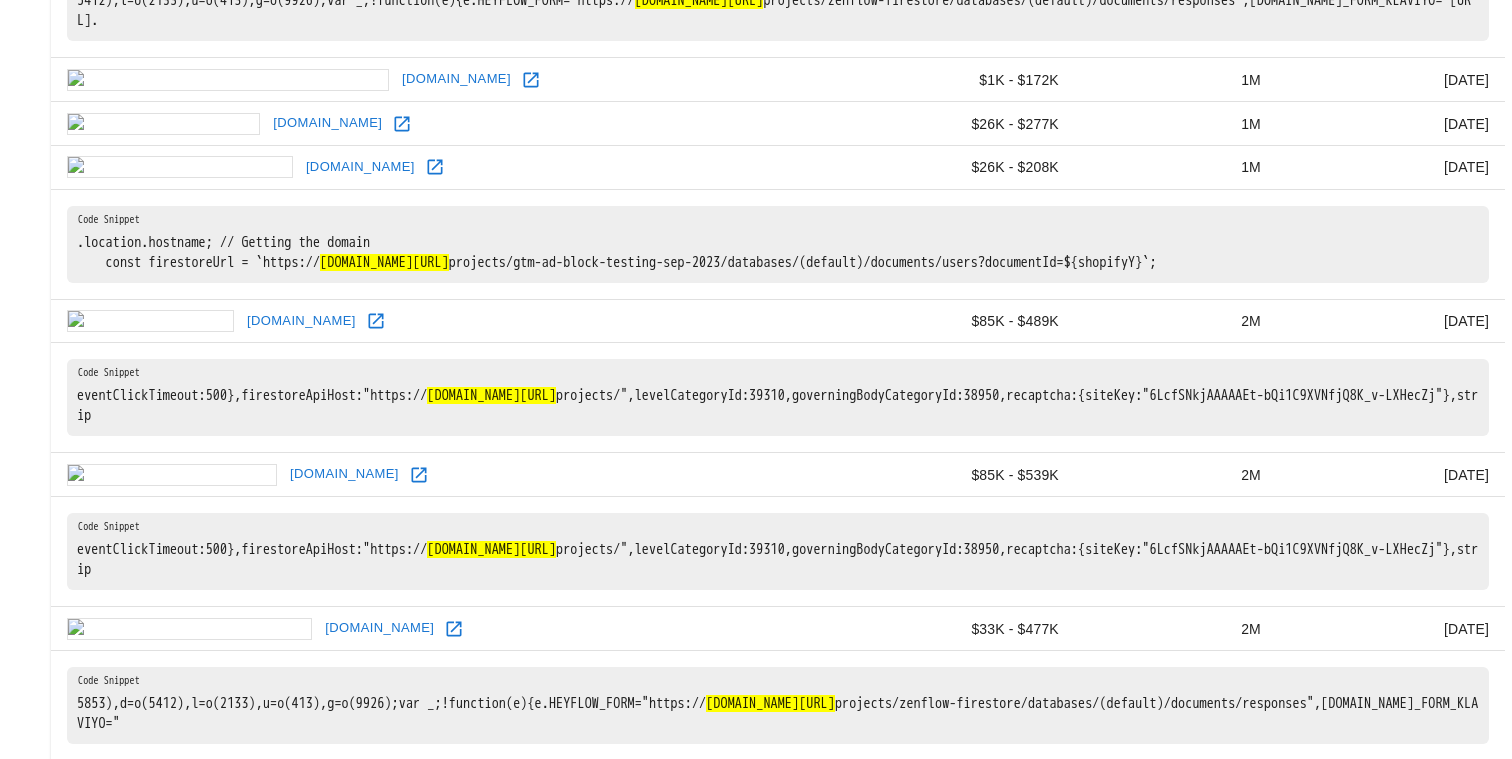 scroll, scrollTop: 1536, scrollLeft: 0, axis: vertical 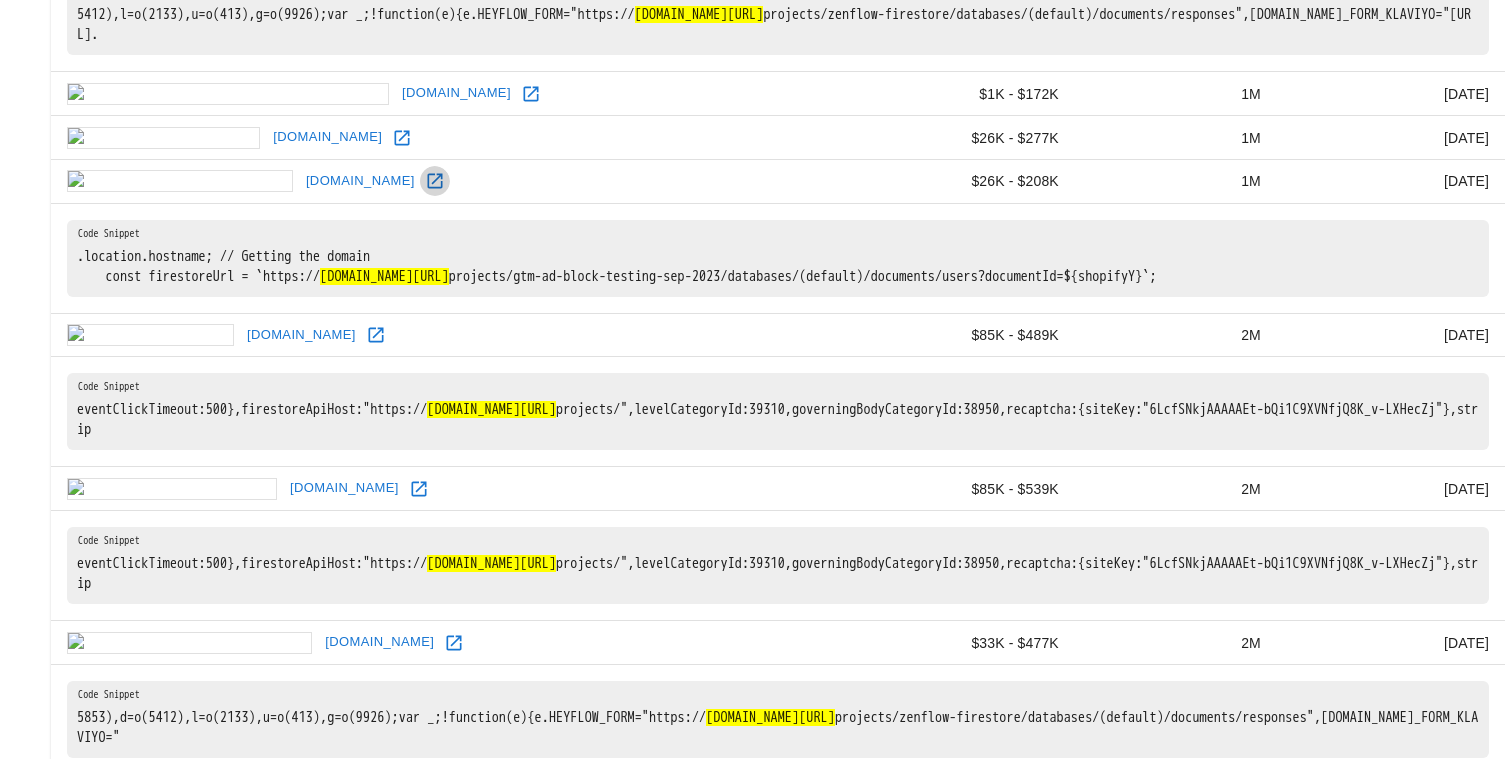 click 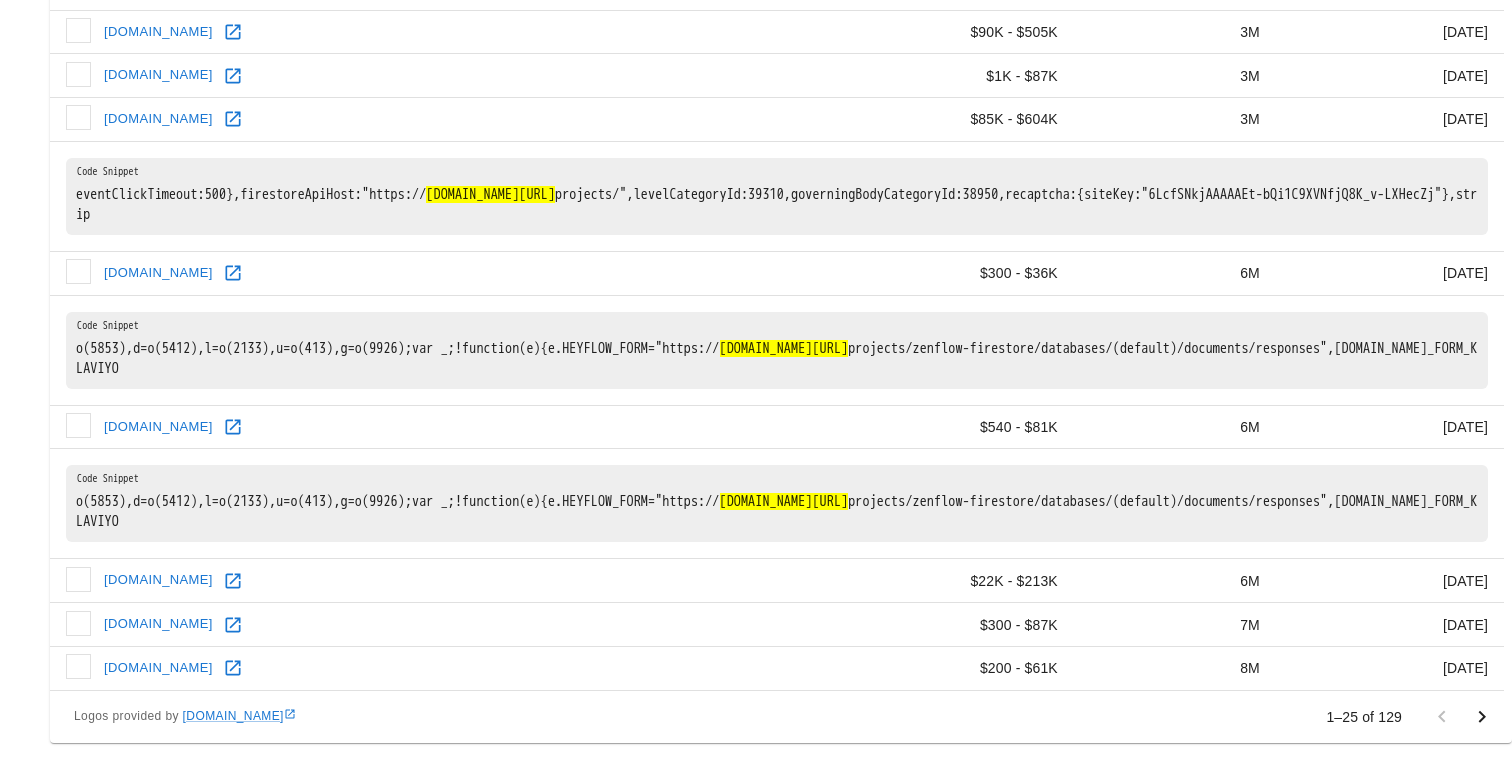 scroll, scrollTop: 2627, scrollLeft: 1, axis: both 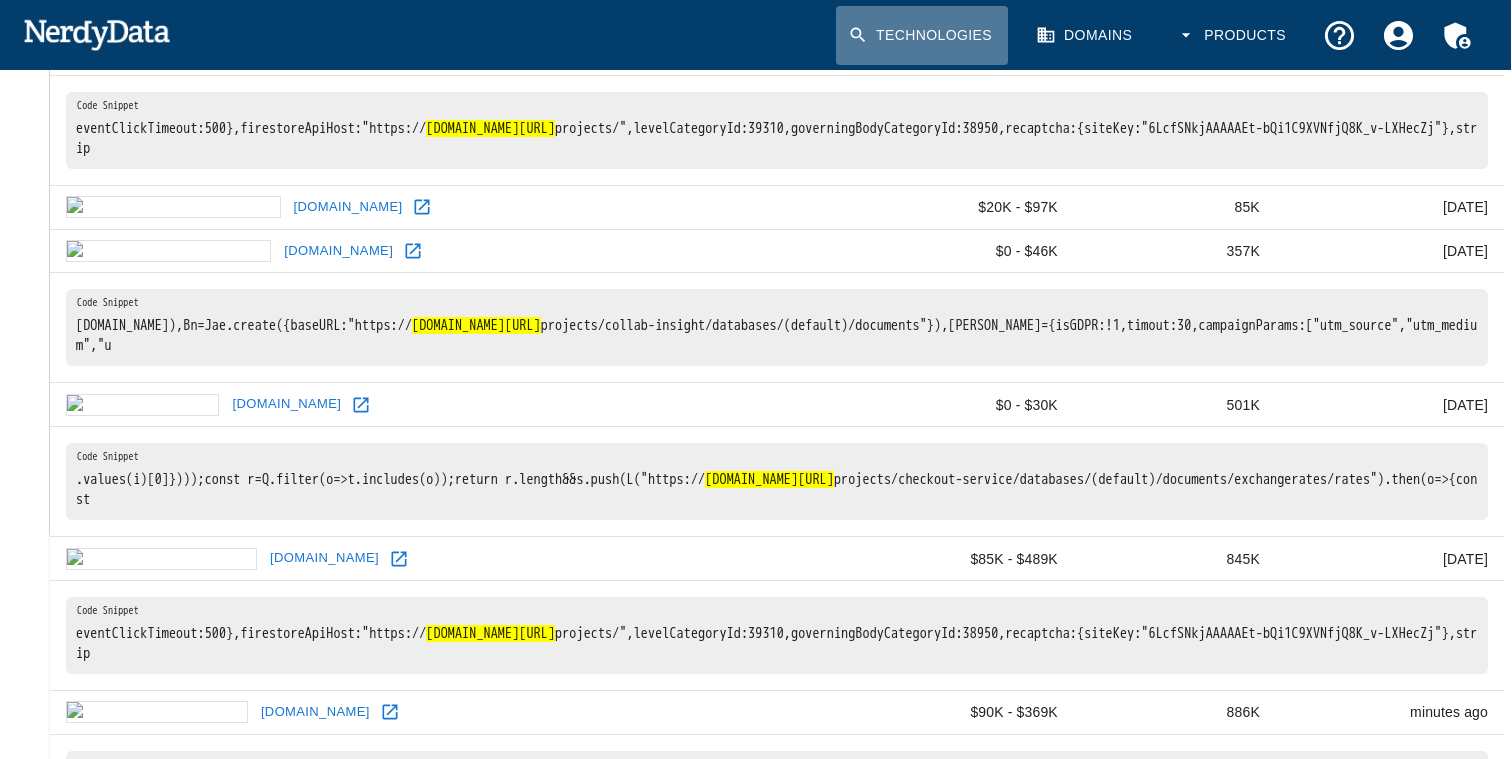 click on "Technologies" at bounding box center (922, 35) 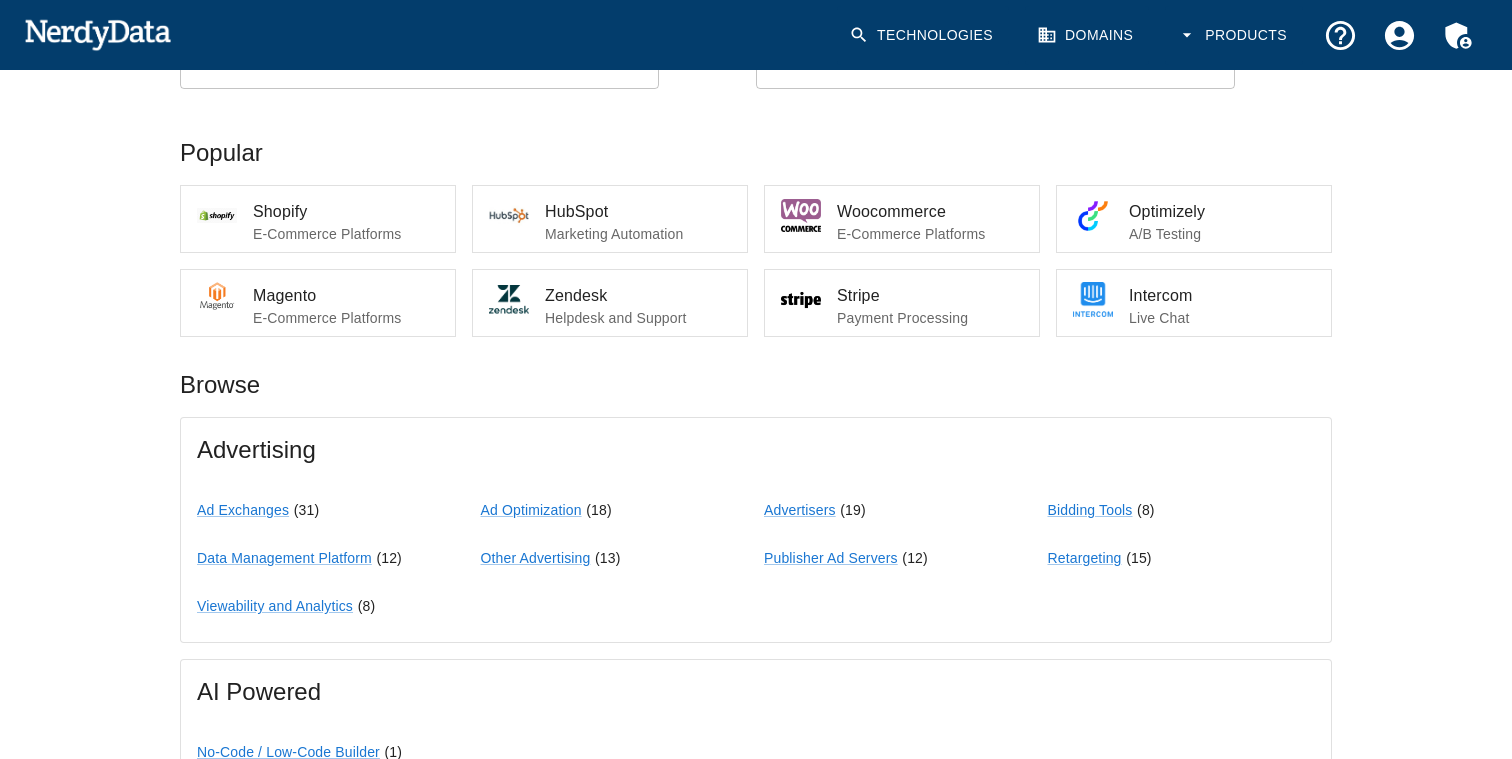 scroll, scrollTop: 0, scrollLeft: 0, axis: both 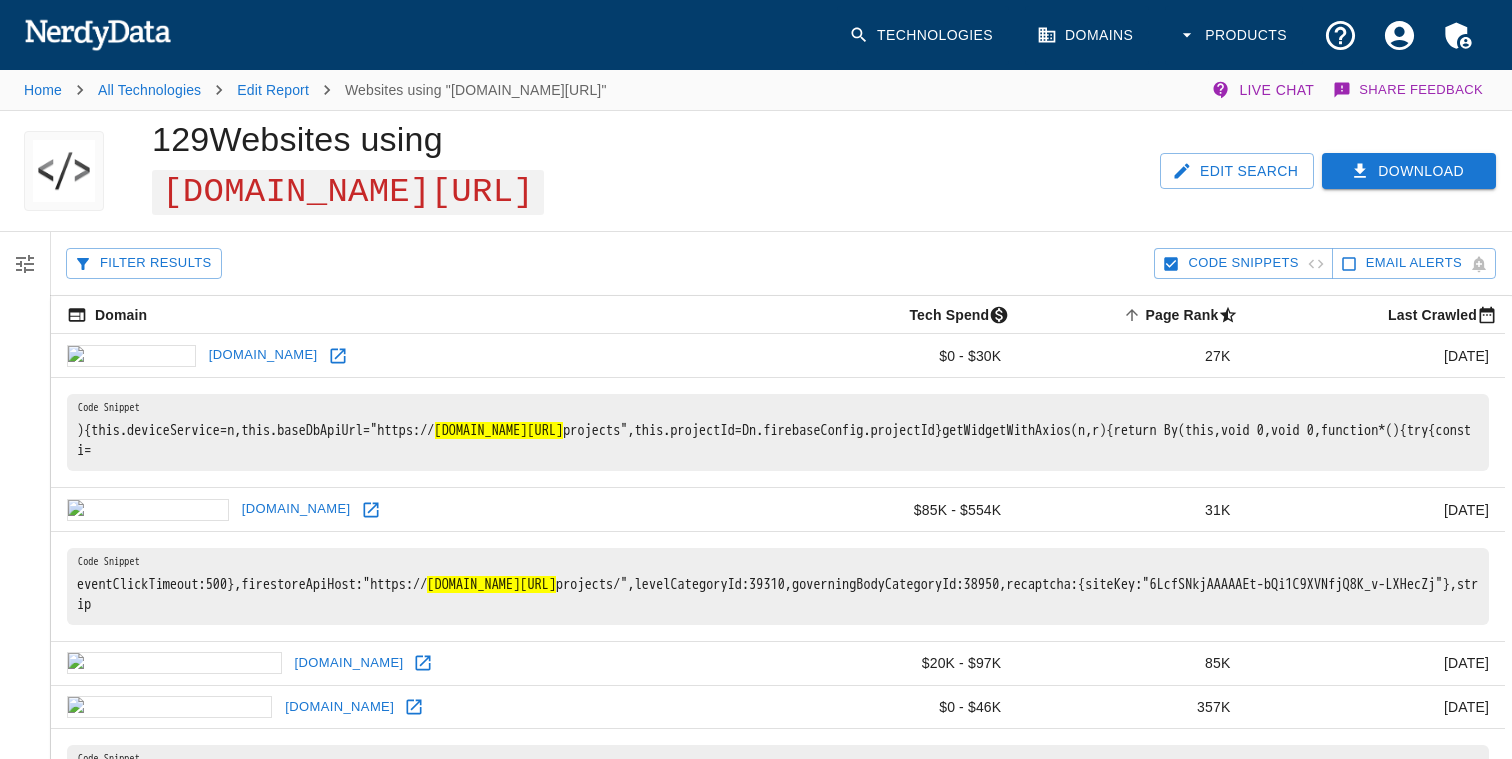 click on "Edit Search" at bounding box center [1237, 171] 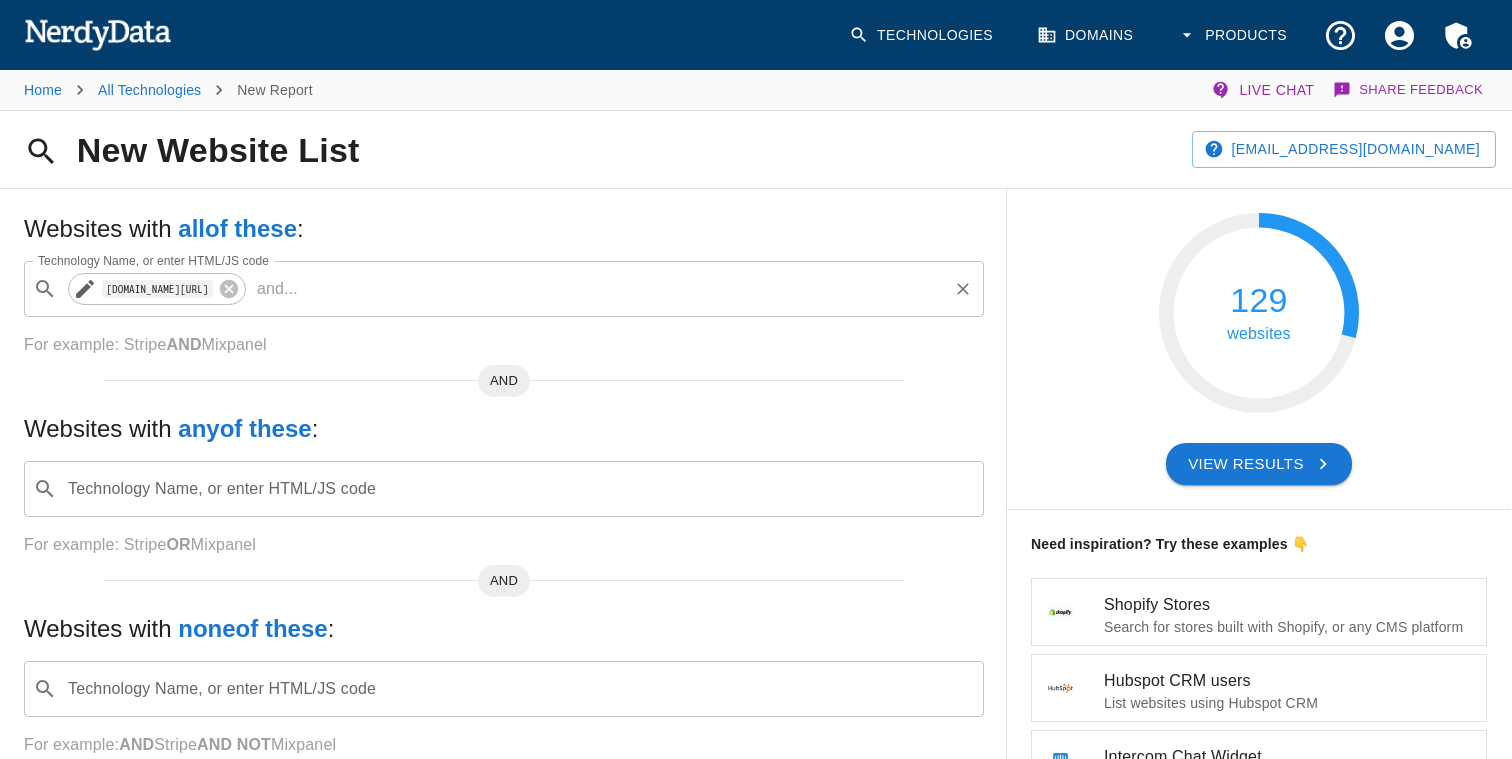 click 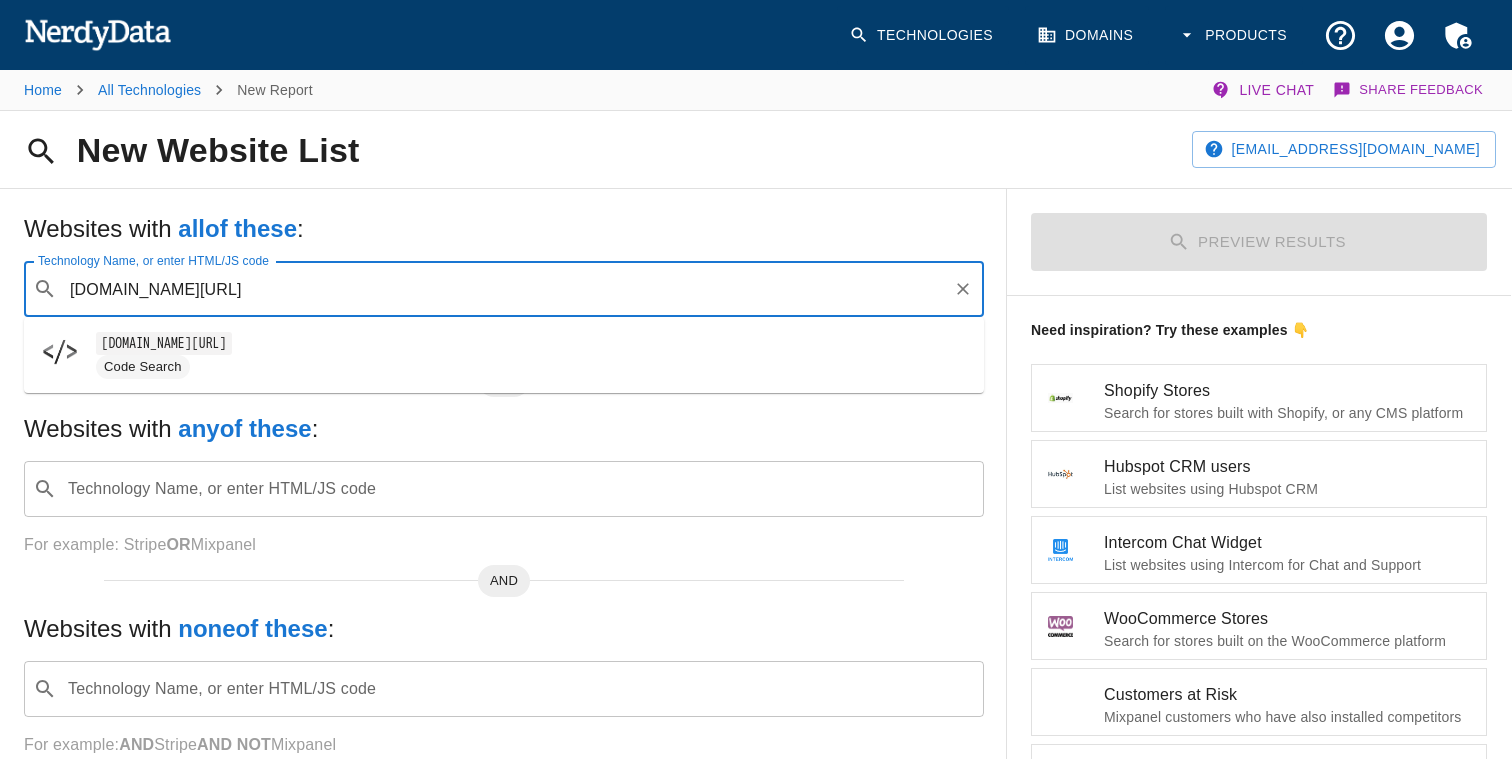 type on "googleapis.com/v1/projects/" 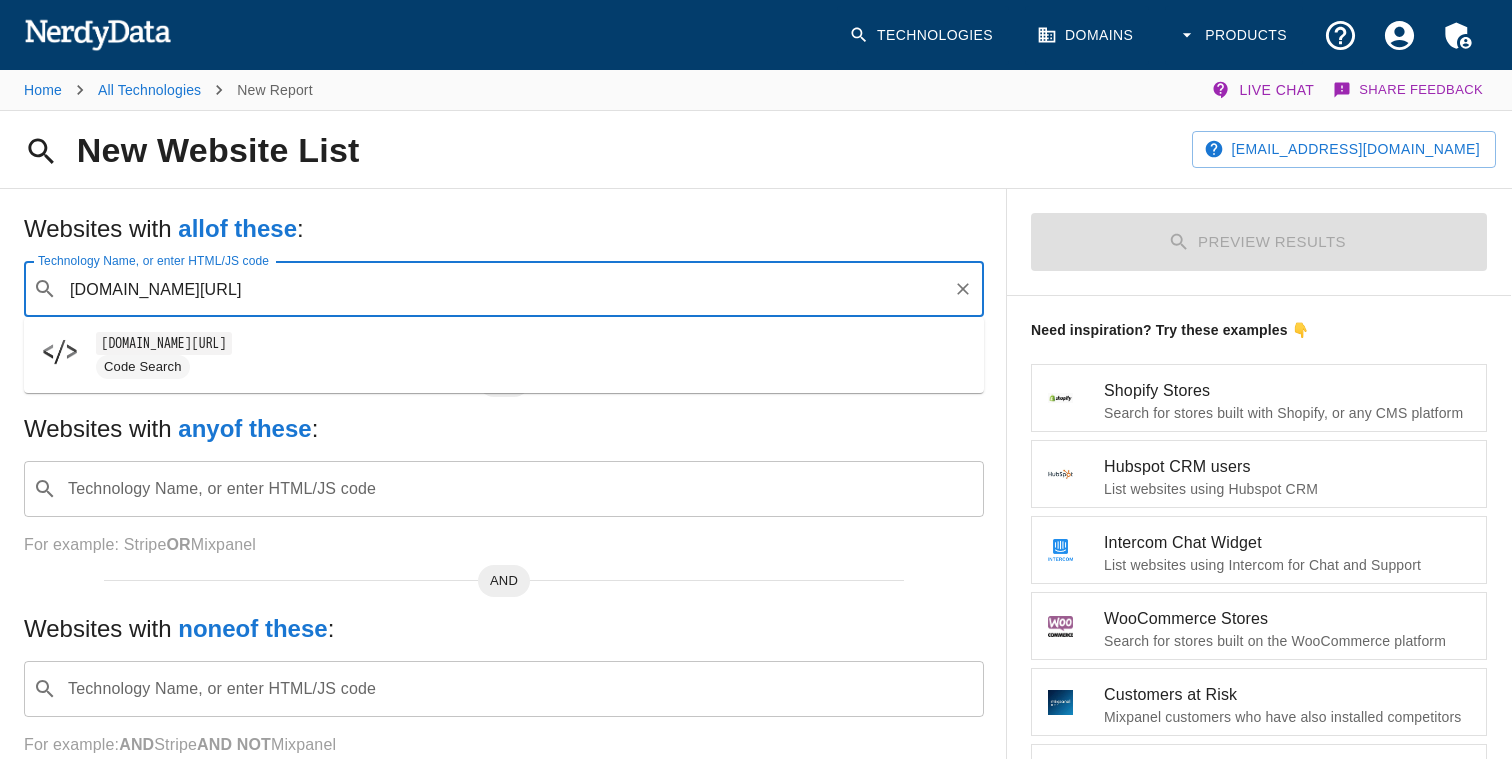 type 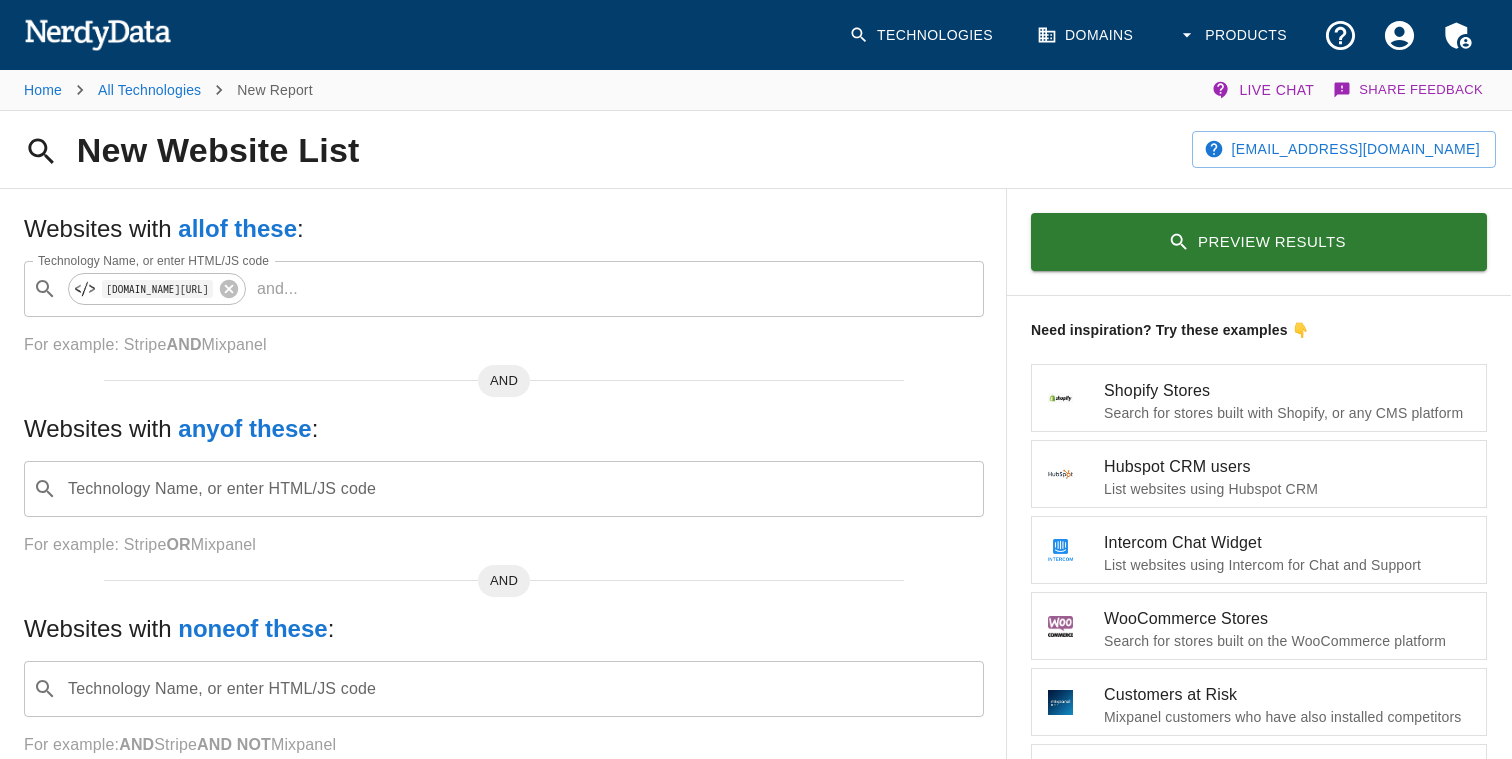 click on "Preview Results" at bounding box center [1259, 242] 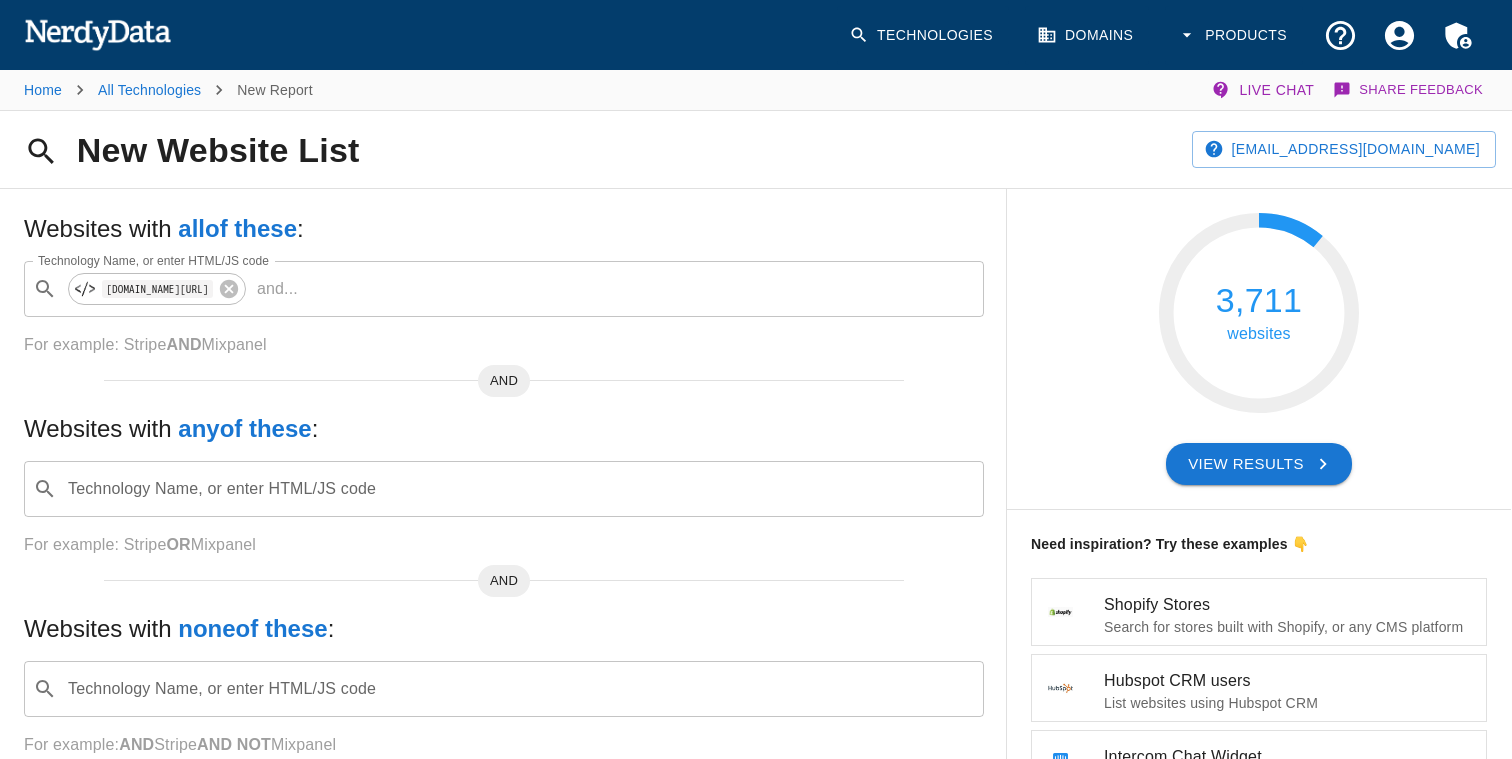 click on "3,711 websites" at bounding box center [1259, 313] 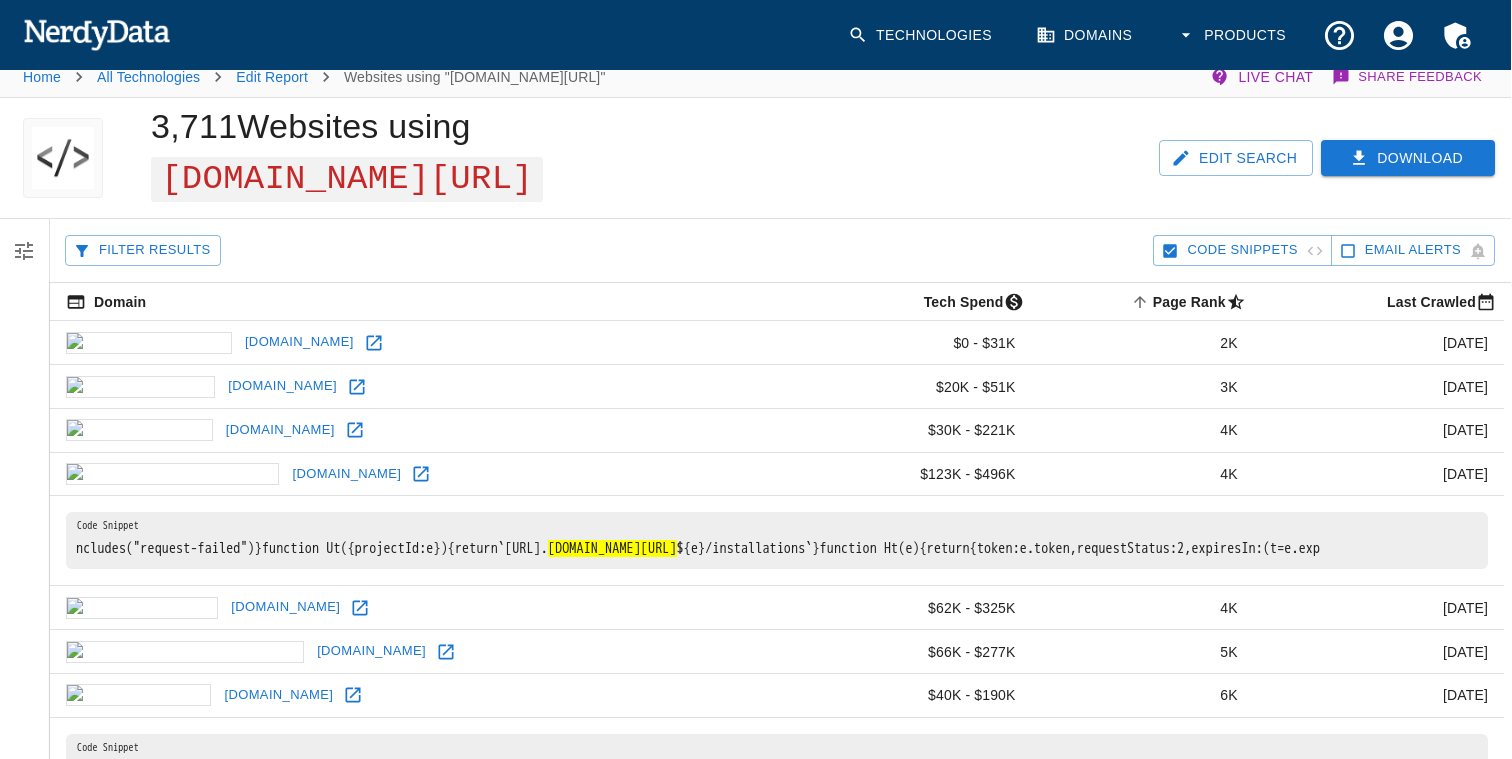 scroll, scrollTop: 0, scrollLeft: 1, axis: horizontal 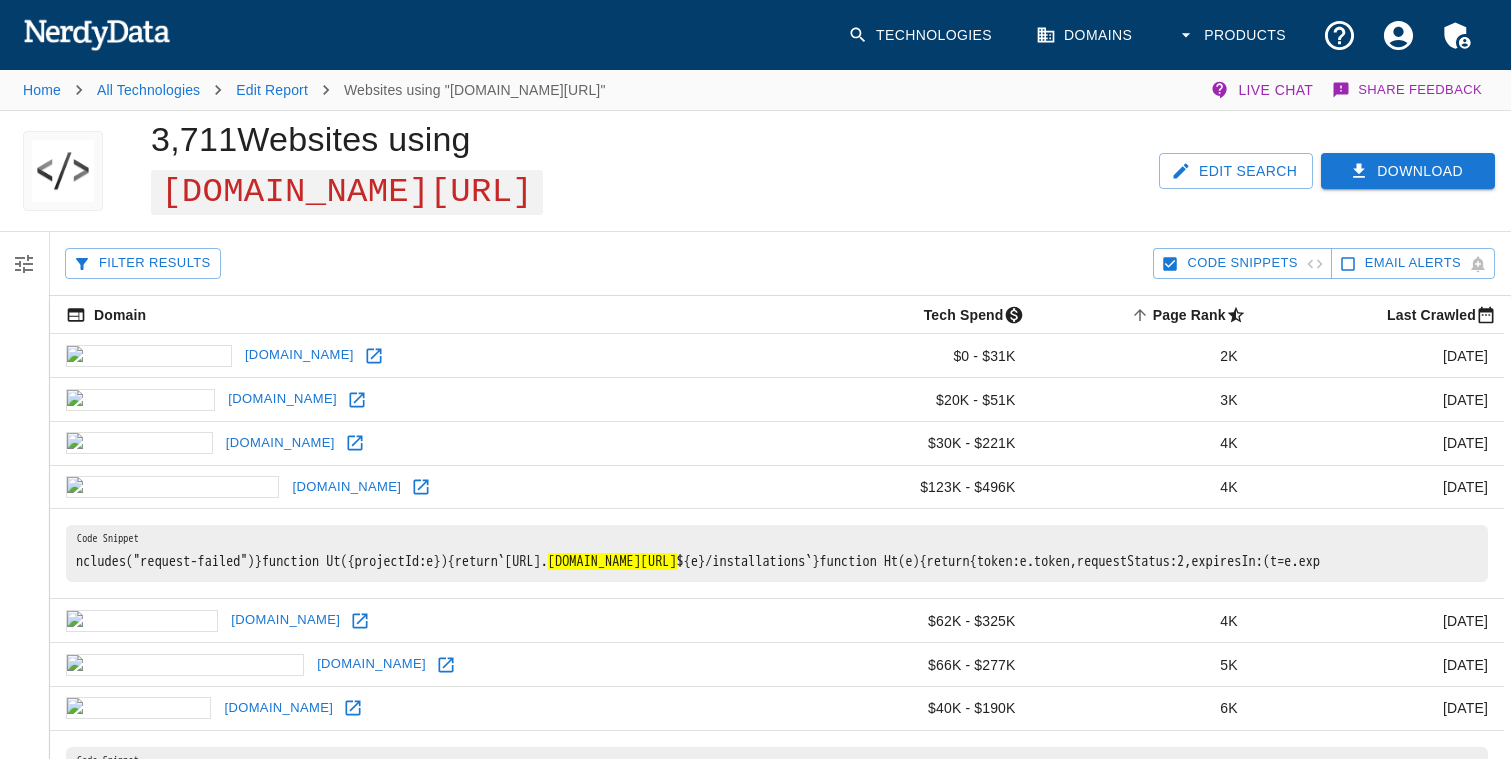 click on "Edit Search" at bounding box center (1236, 171) 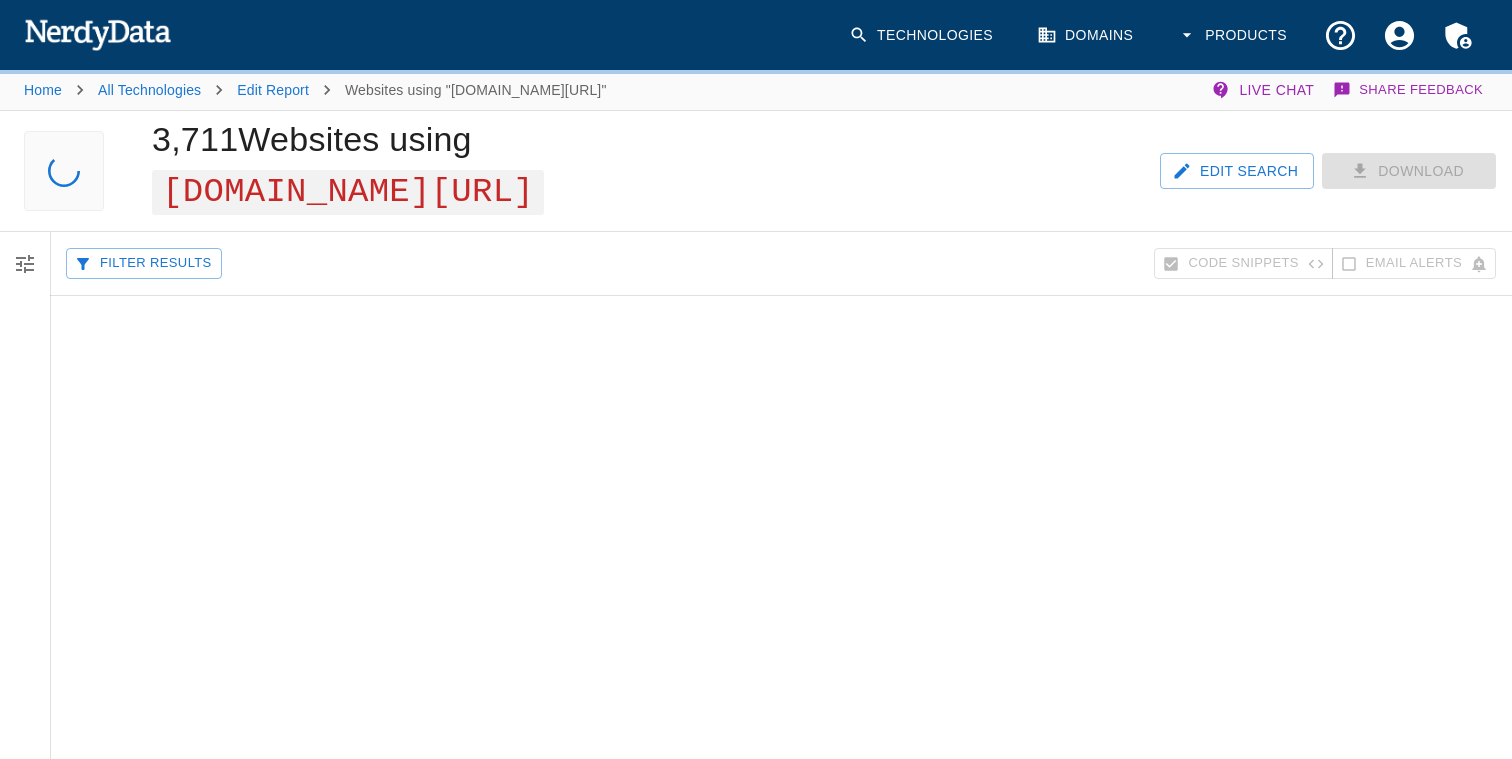 scroll, scrollTop: 0, scrollLeft: 0, axis: both 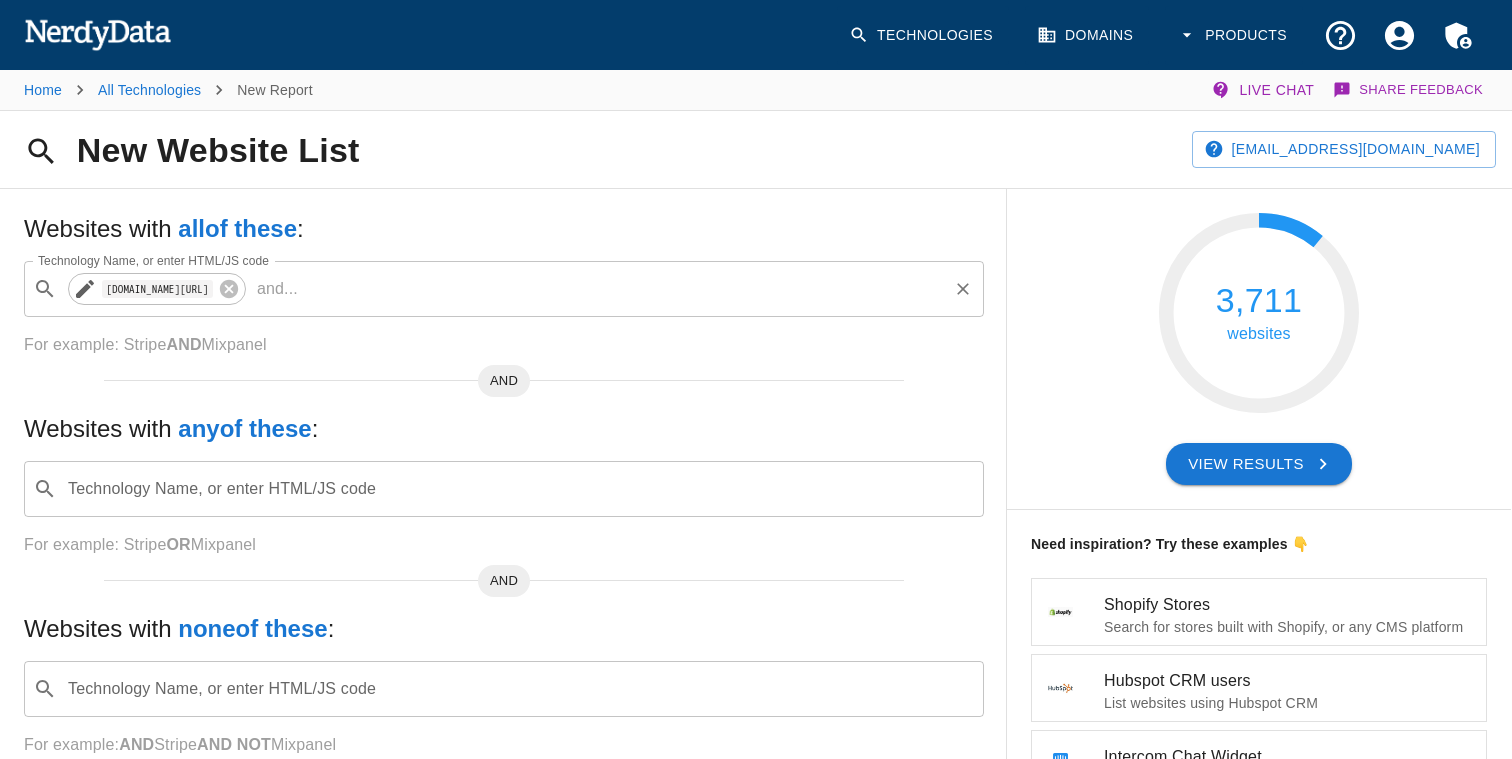 click 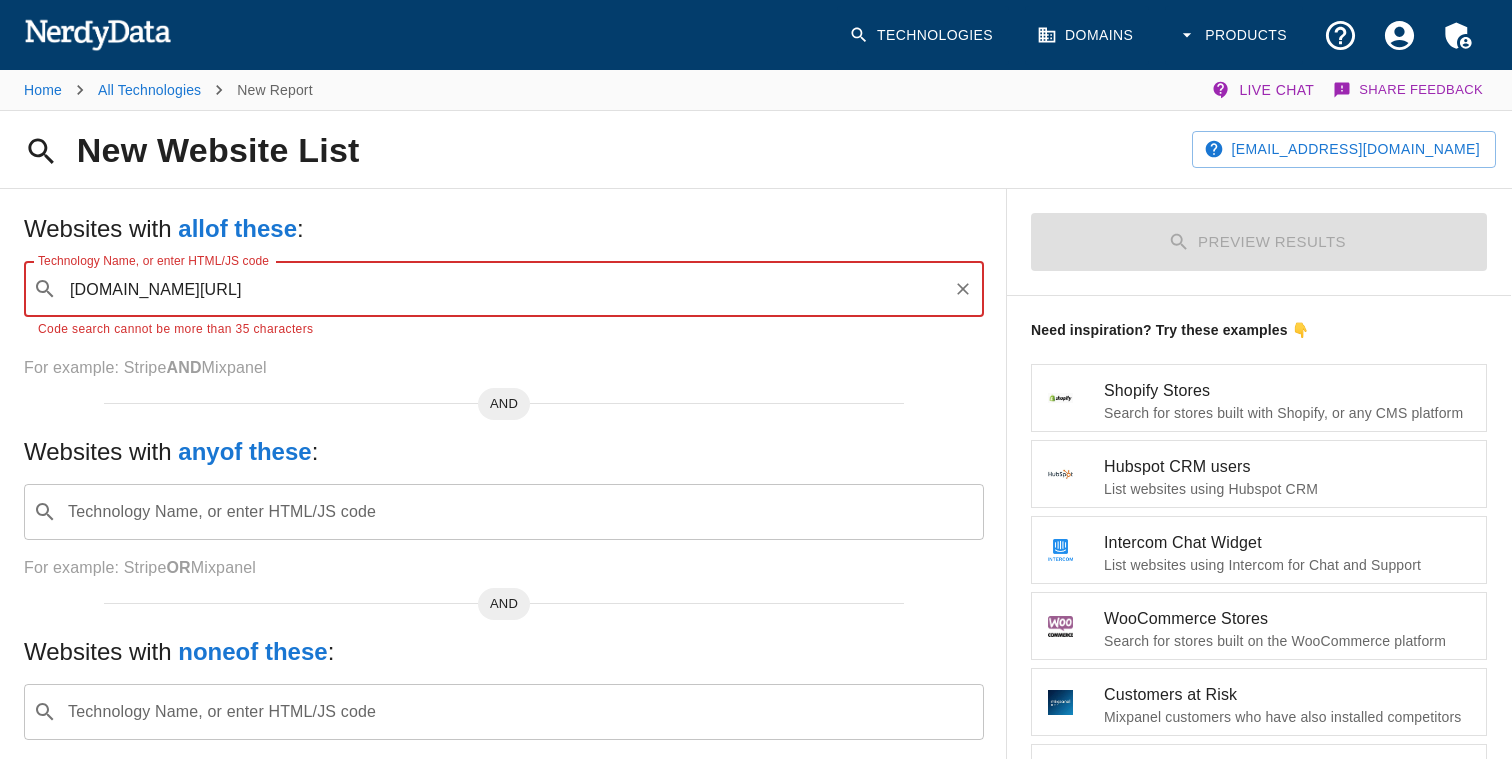 type on "firestore.googleapis.com/v1/" 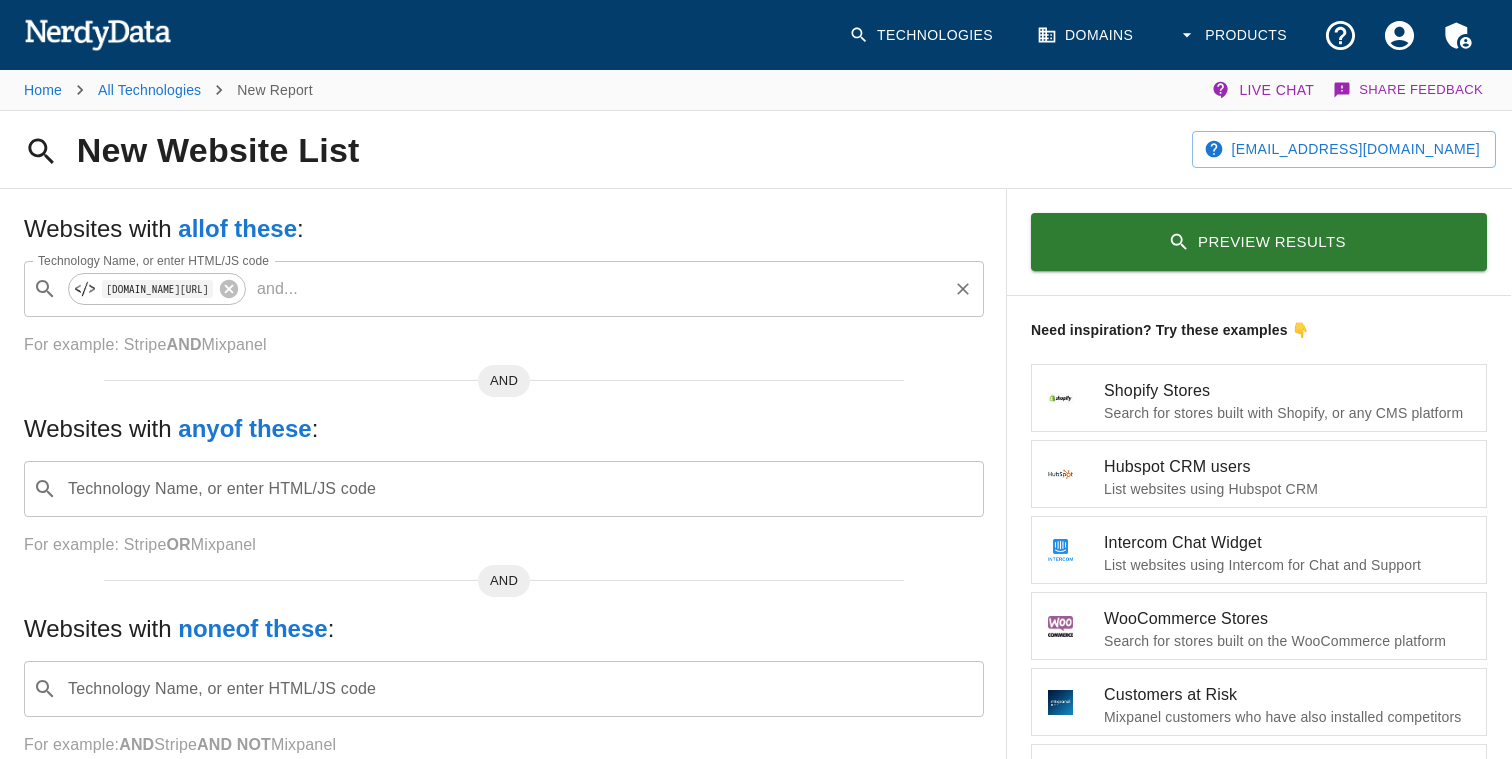click on "Preview Results" at bounding box center (1259, 242) 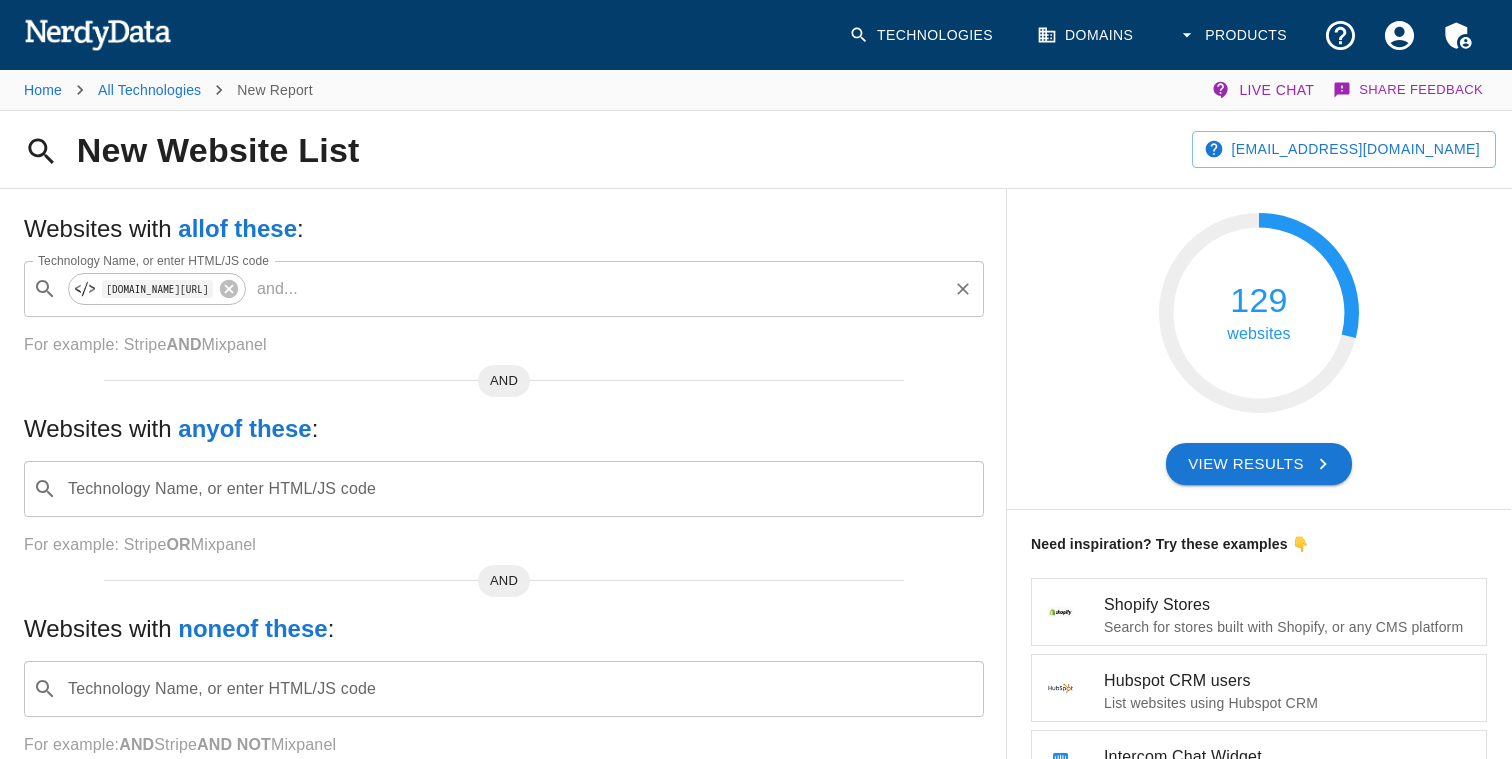 click on "129 websites" at bounding box center (1259, 313) 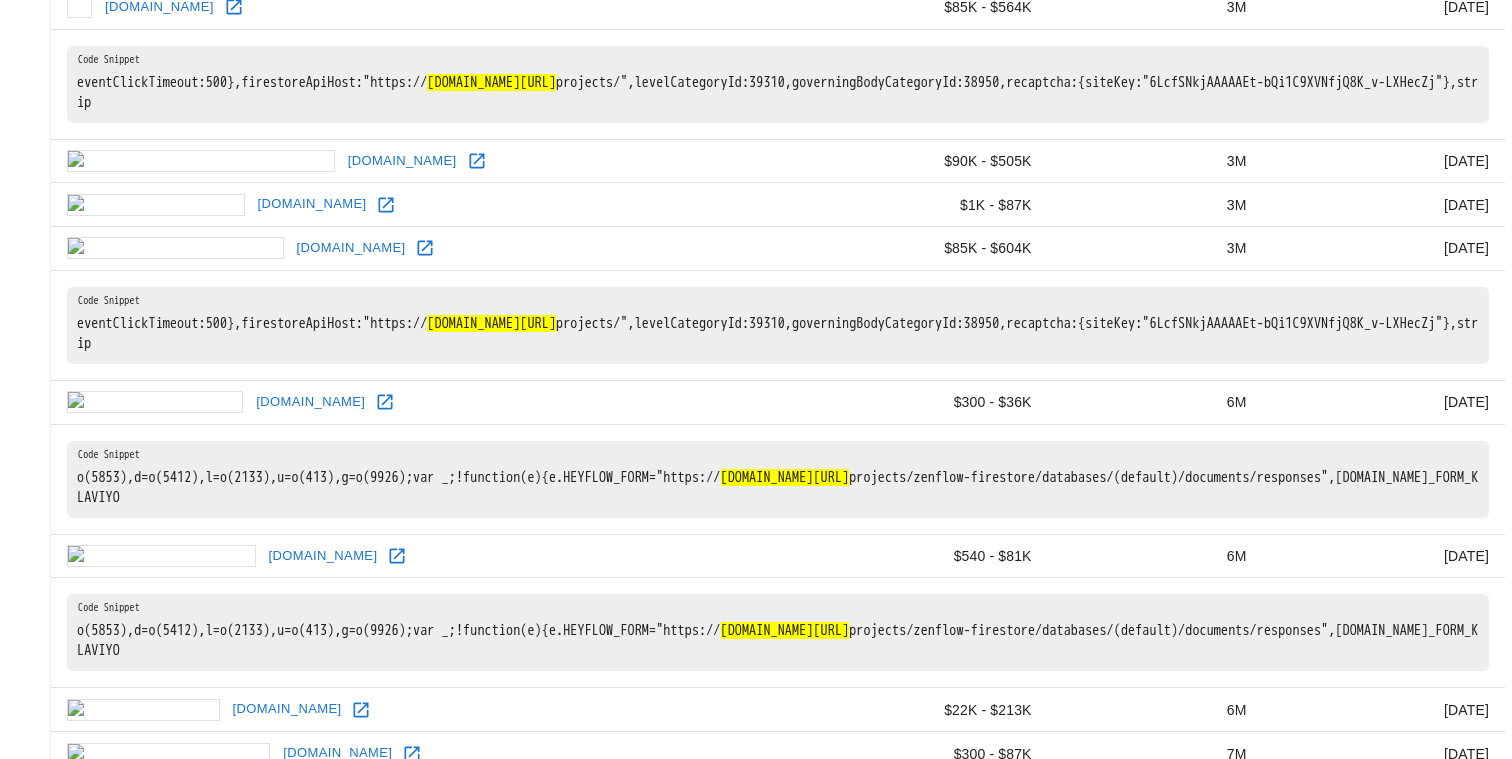 scroll, scrollTop: 2627, scrollLeft: 0, axis: vertical 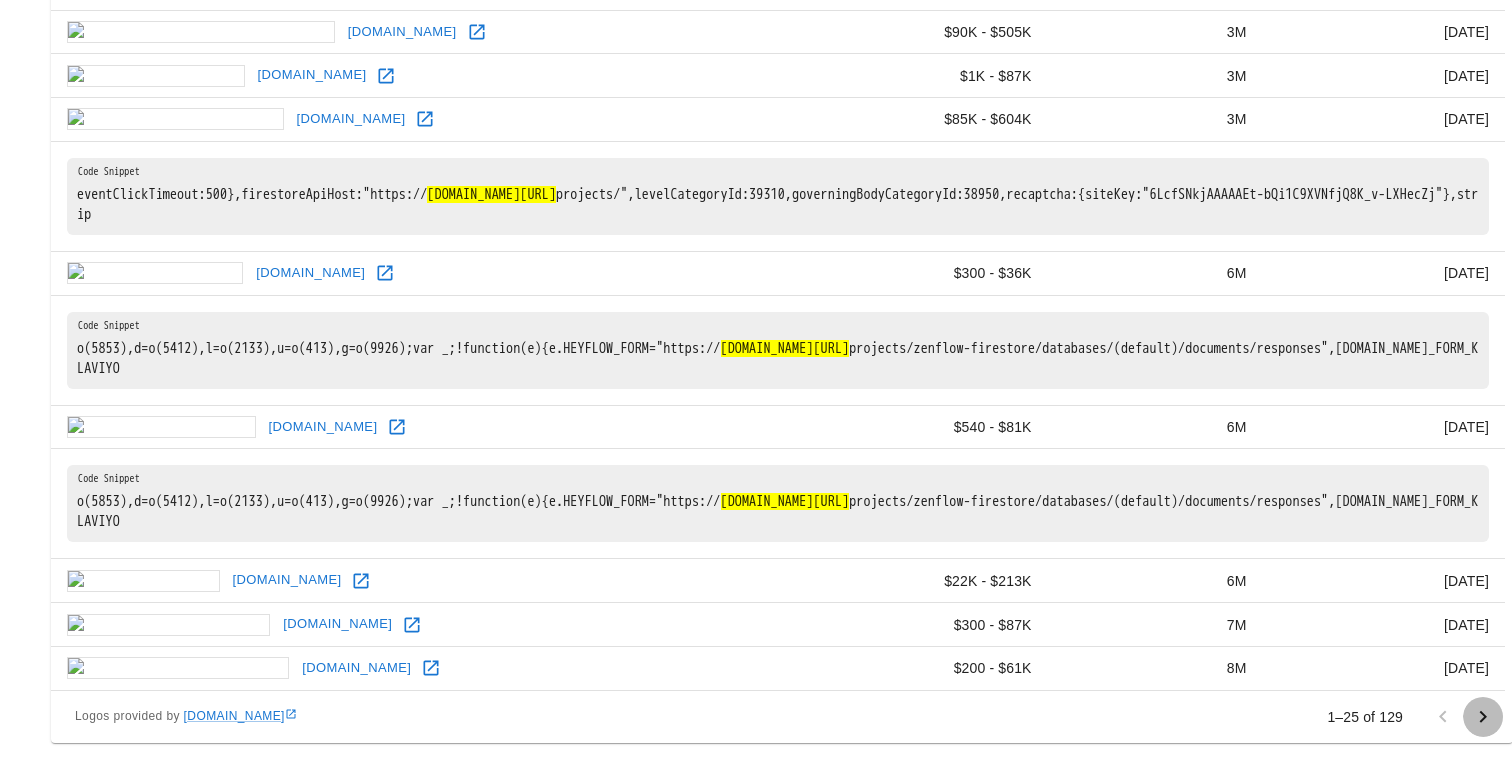 click 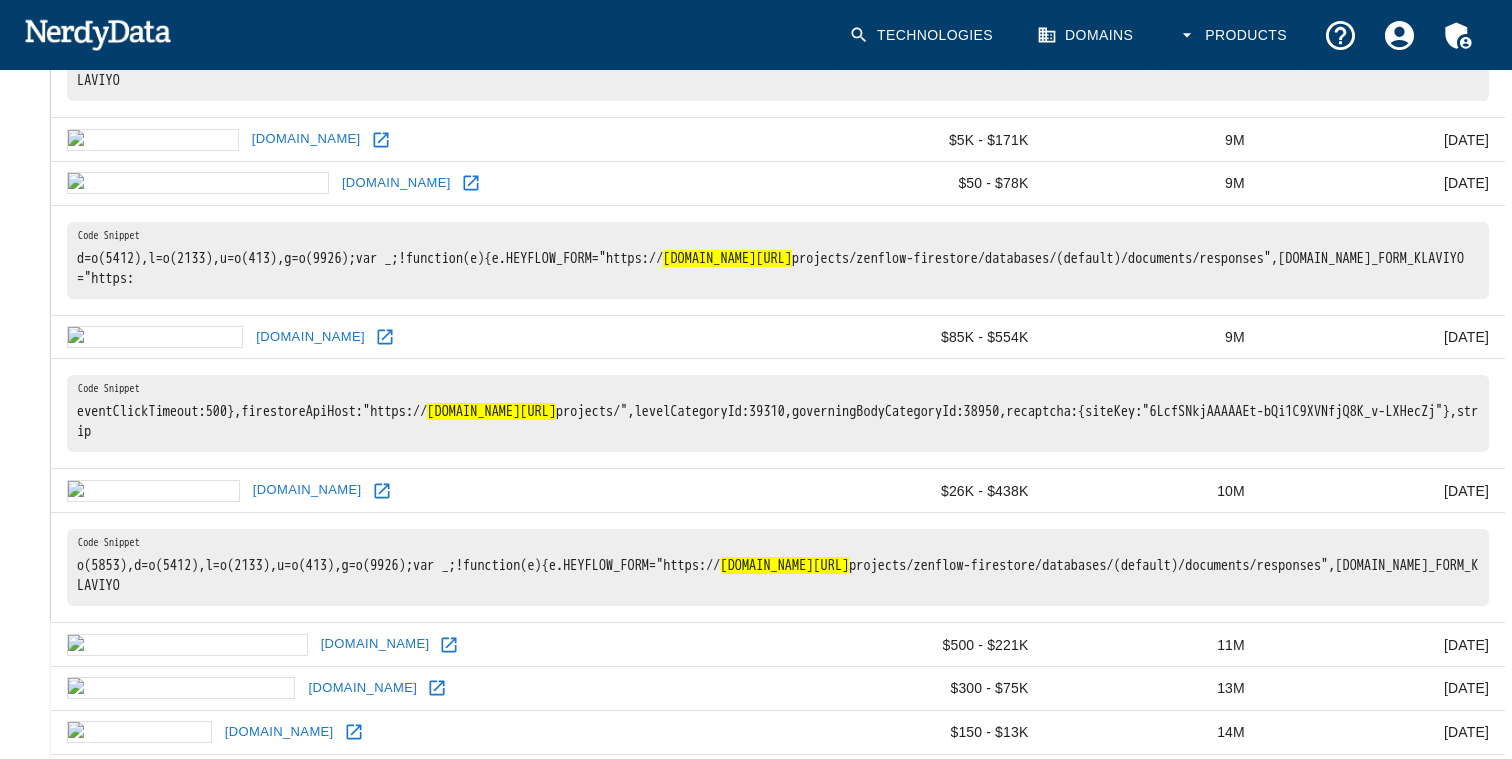 scroll, scrollTop: 383, scrollLeft: 0, axis: vertical 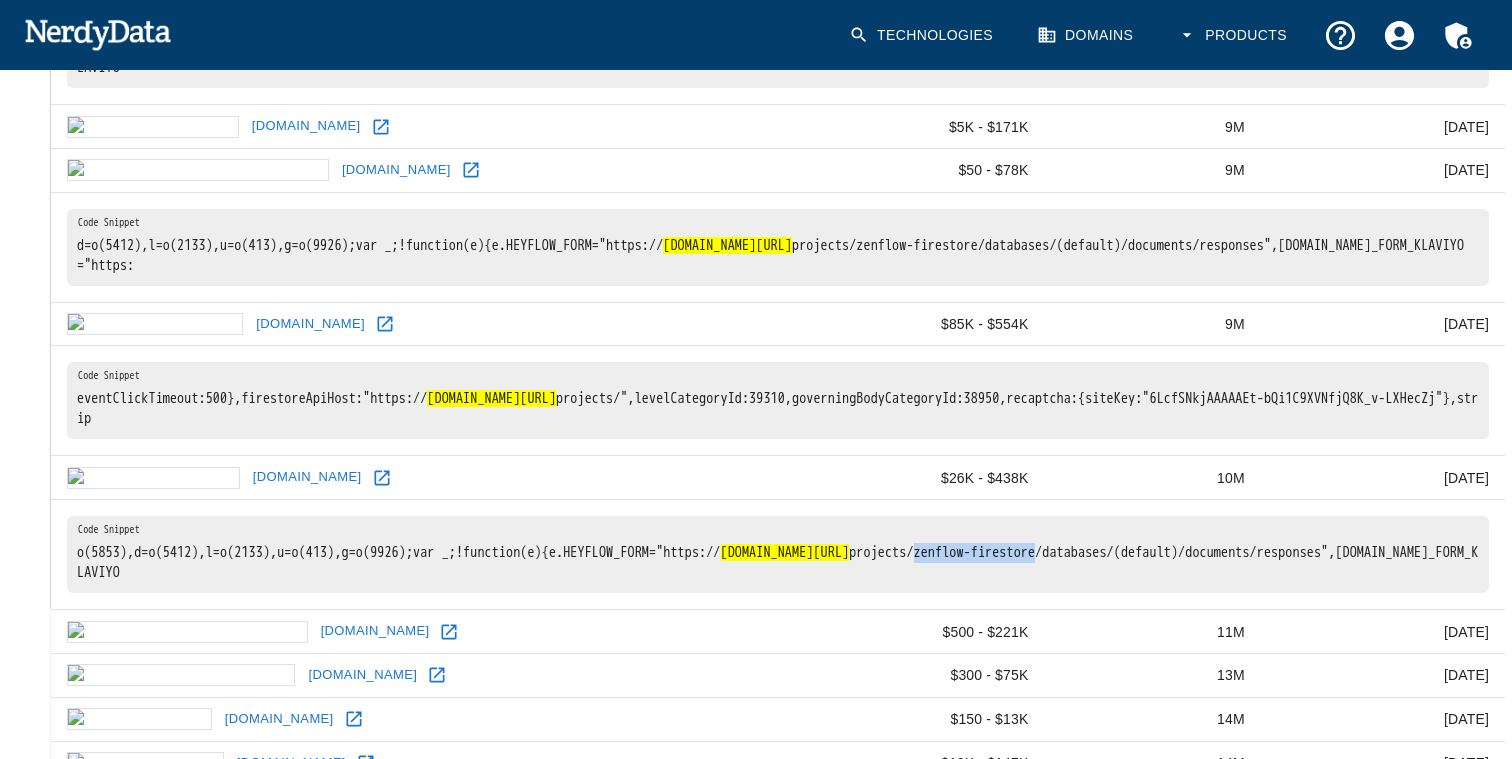 copy on "zenflow-firestore" 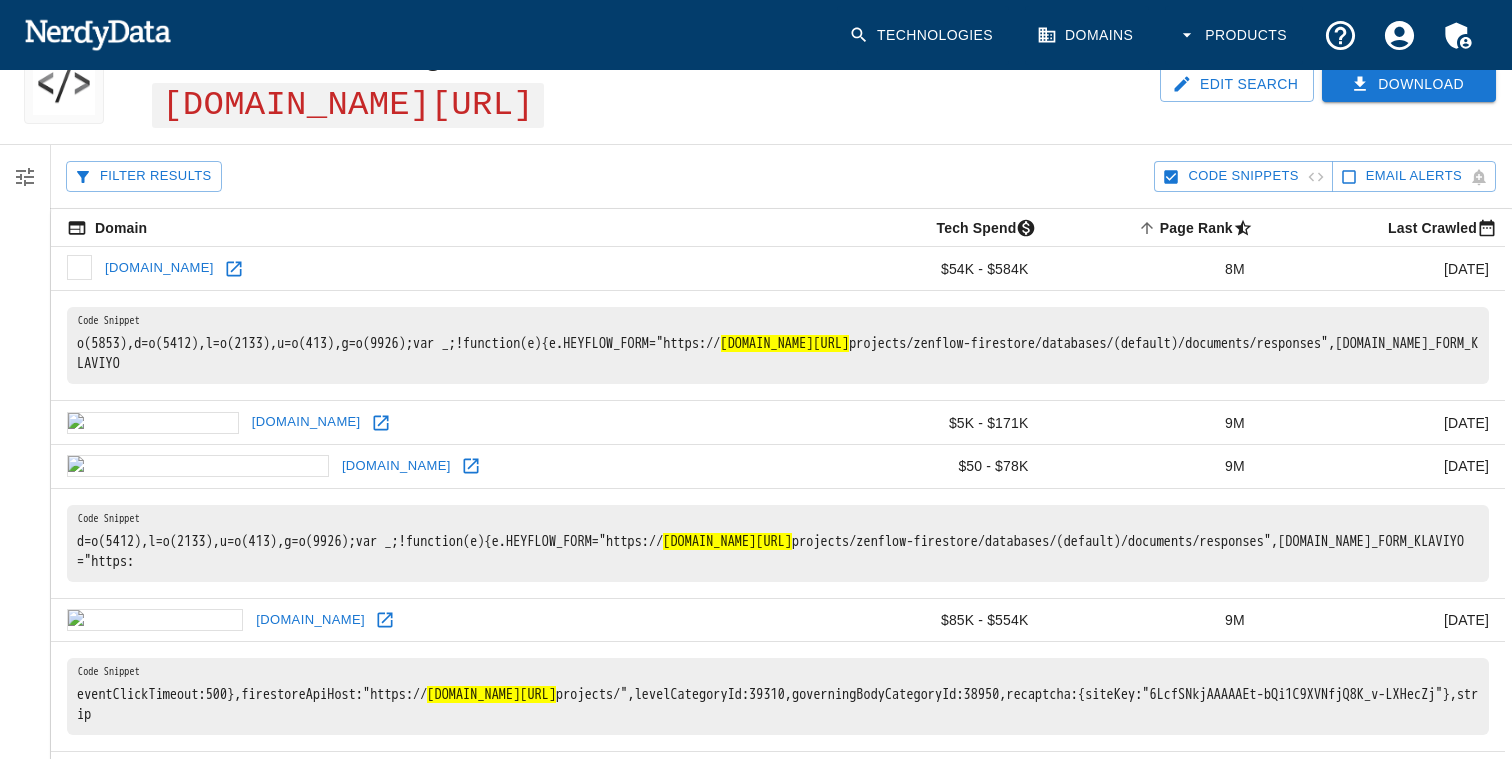 scroll, scrollTop: 0, scrollLeft: 0, axis: both 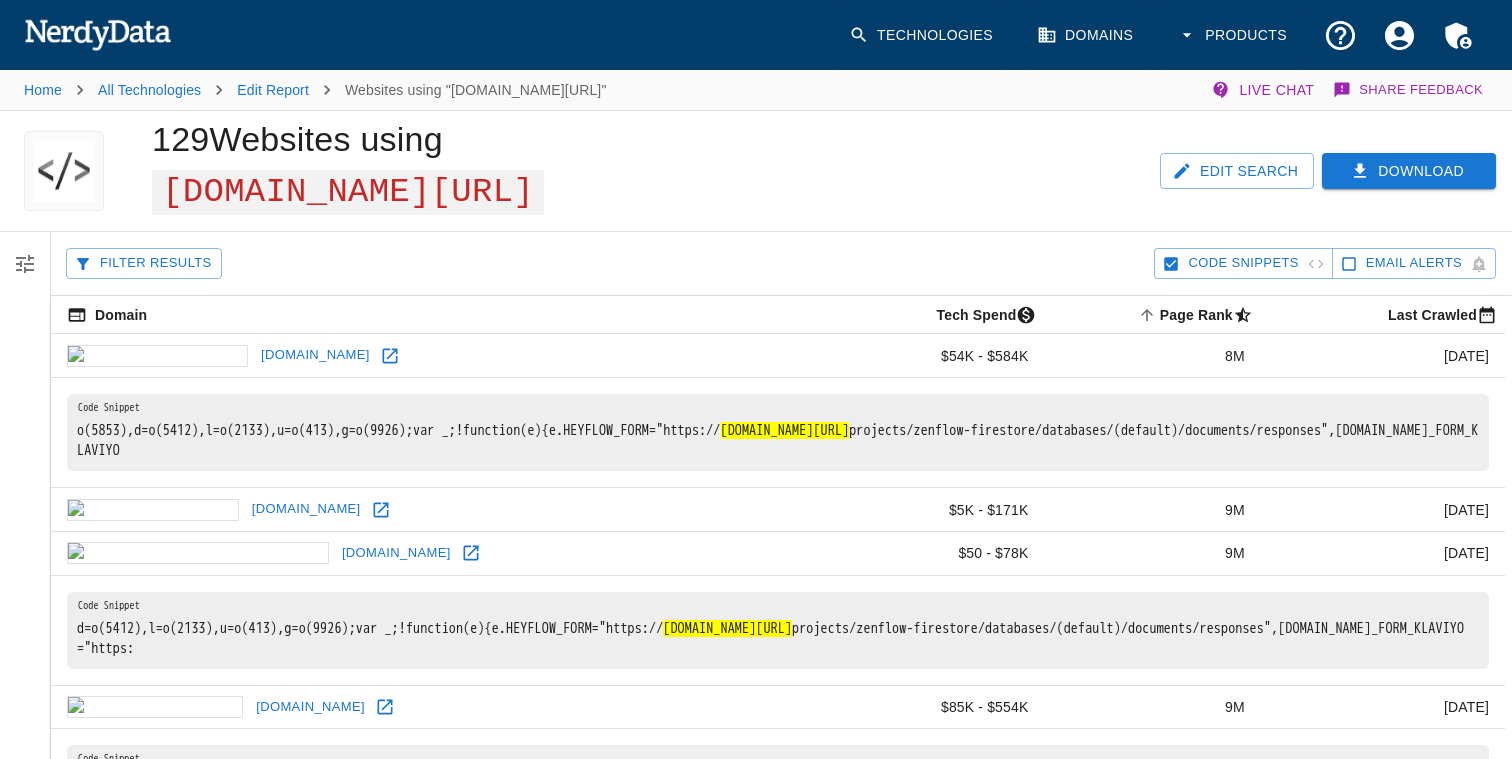 click on "Edit Search" at bounding box center [1237, 171] 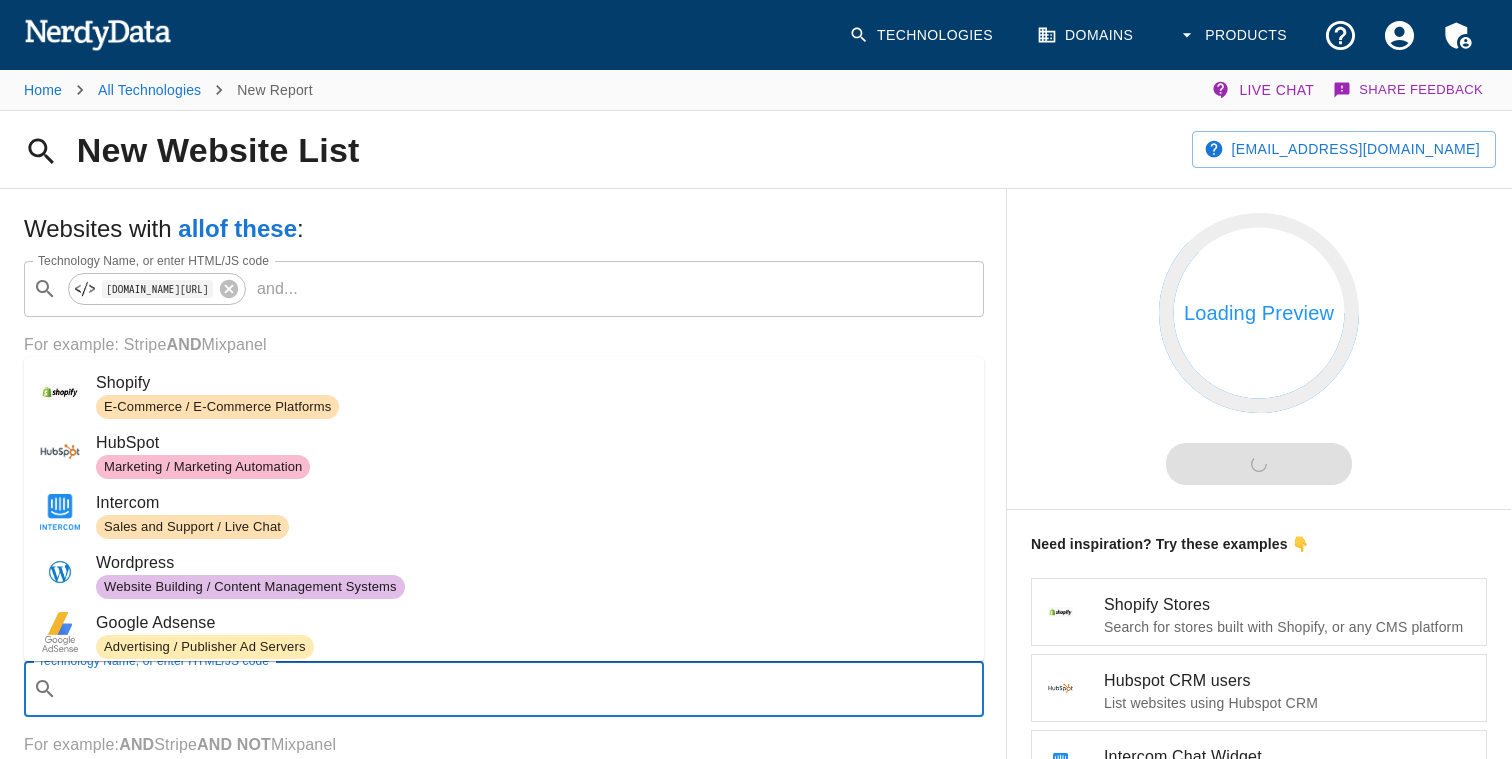 click on "Technology Name, or enter HTML/JS code ​ Technology Name, or enter HTML/JS code" at bounding box center (504, 689) 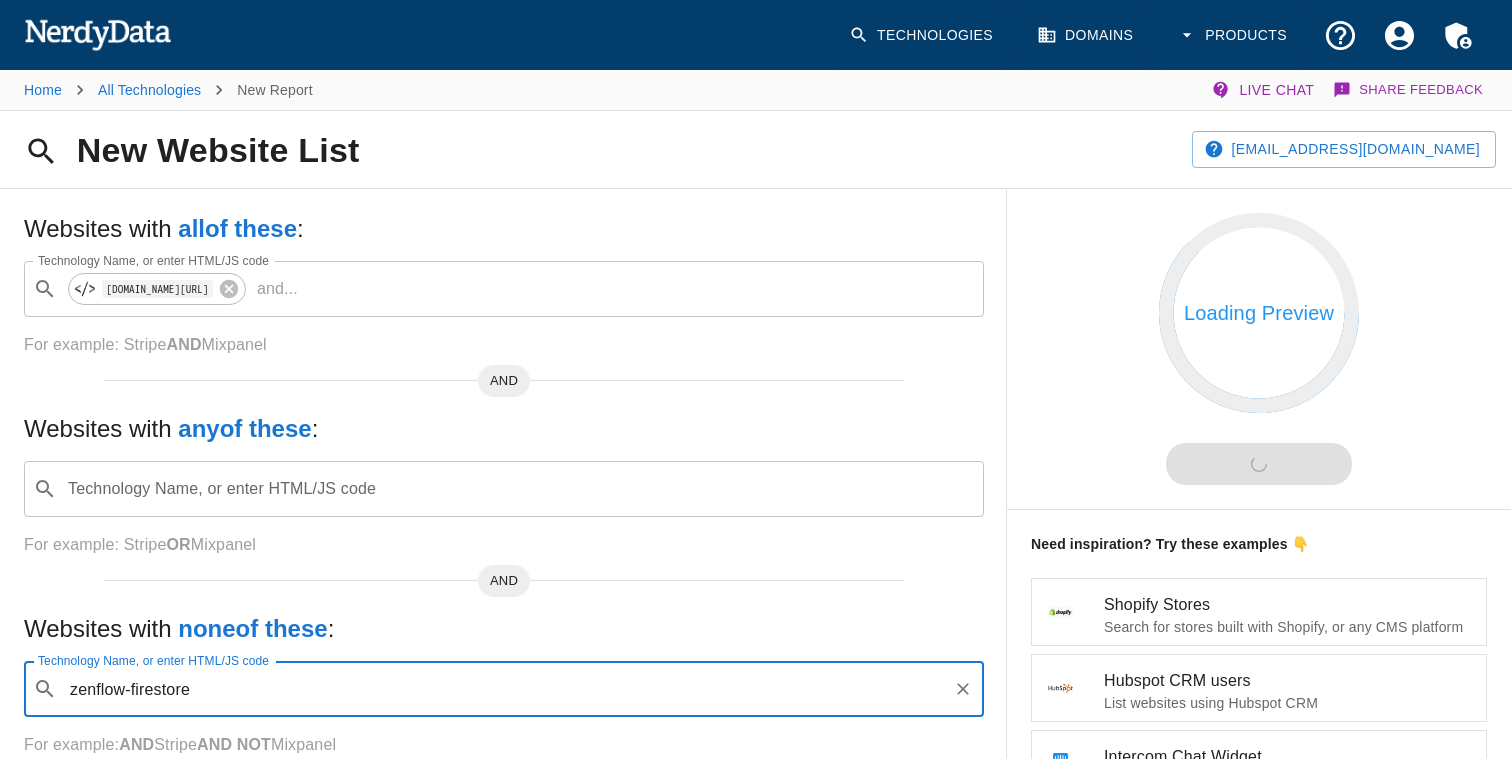 type on "zenflow-firestore" 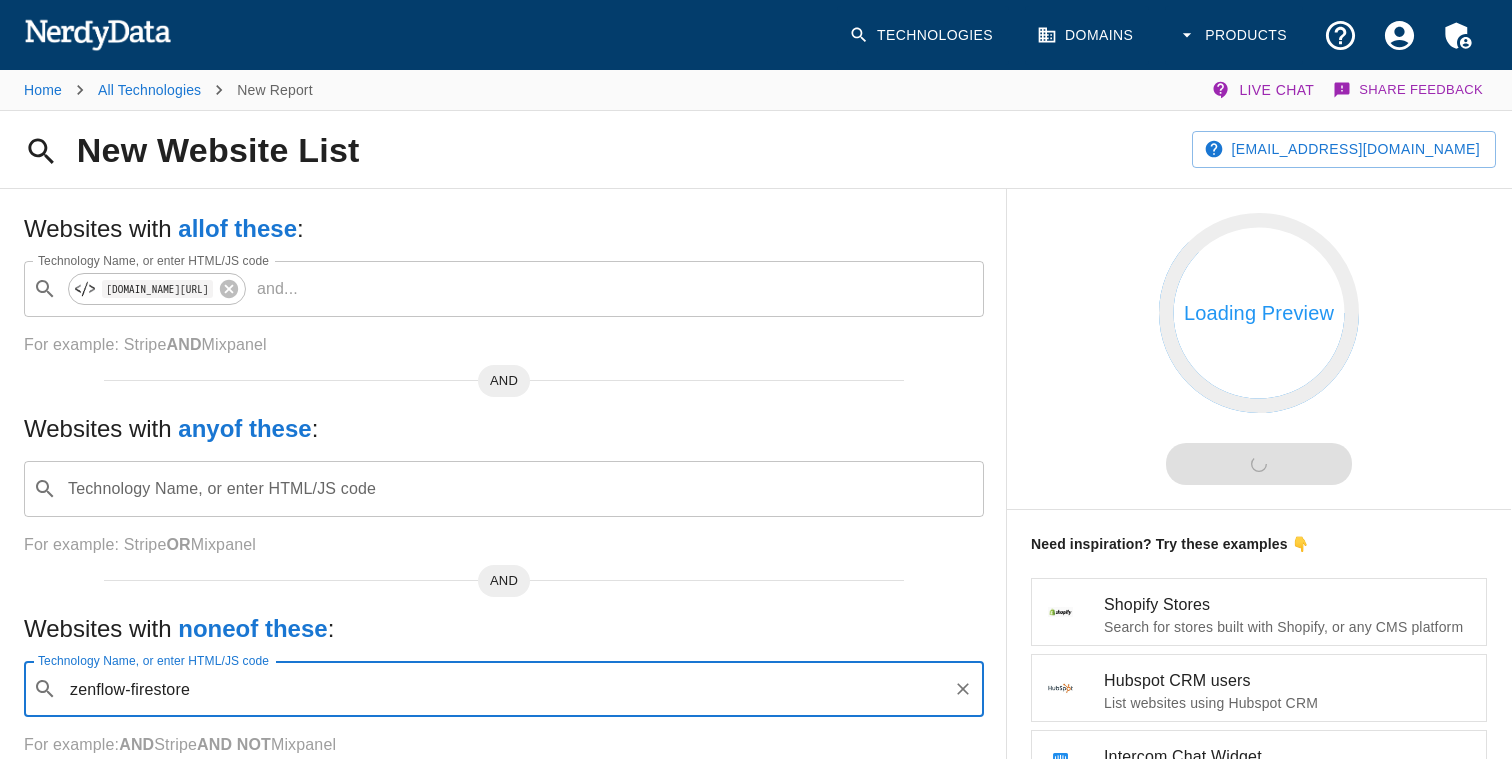 type 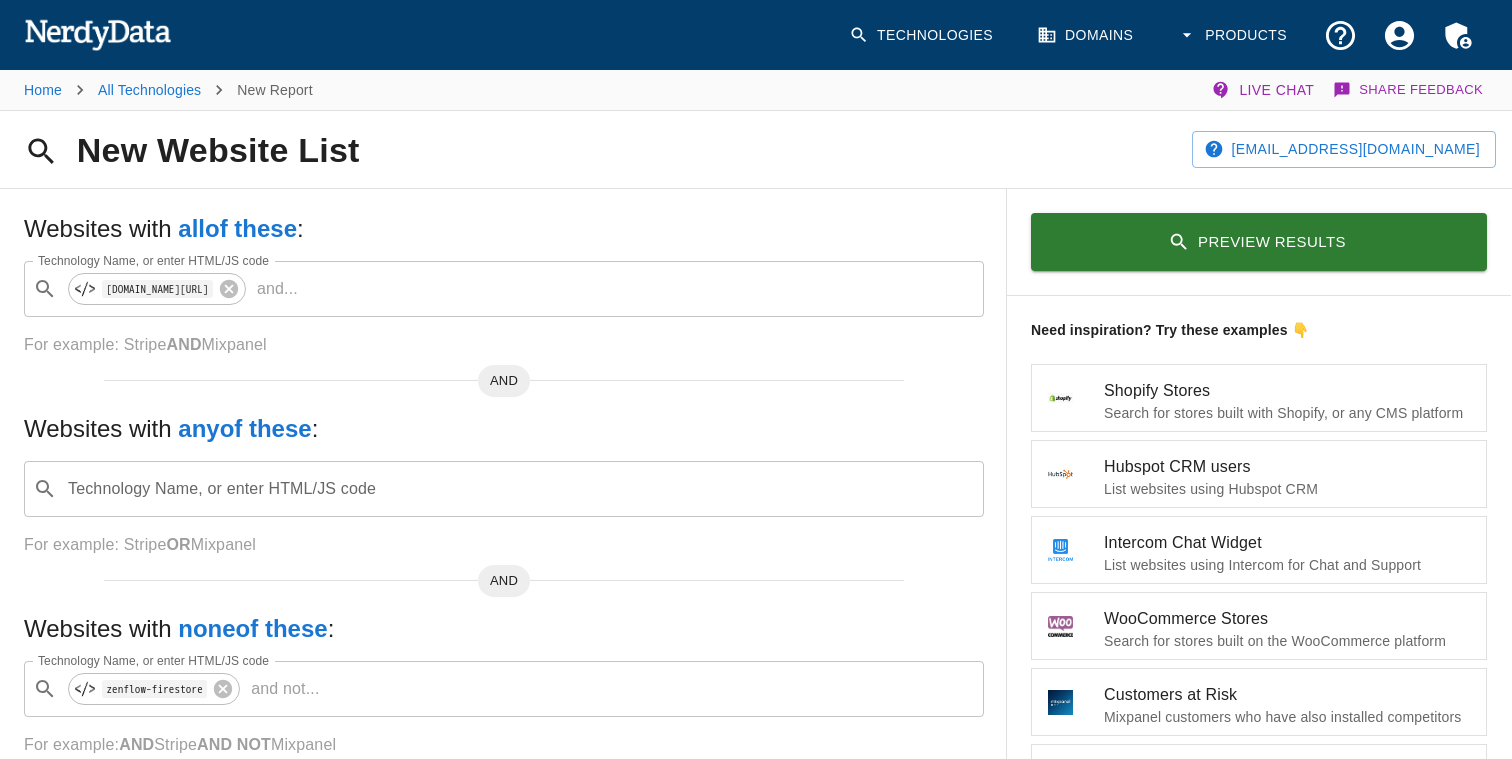 click on "Preview Results" at bounding box center (1259, 242) 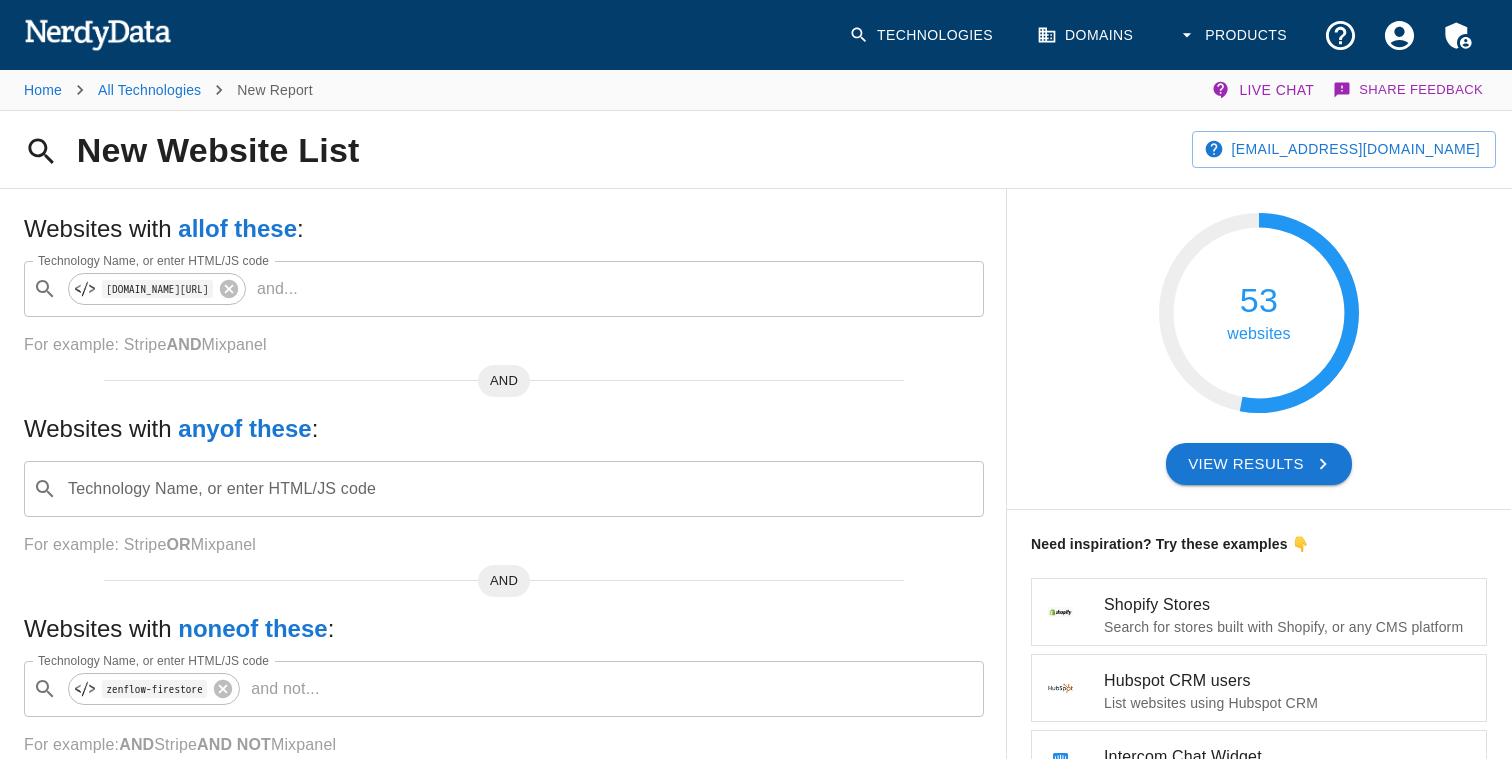 click on "53 websites" at bounding box center [1259, 313] 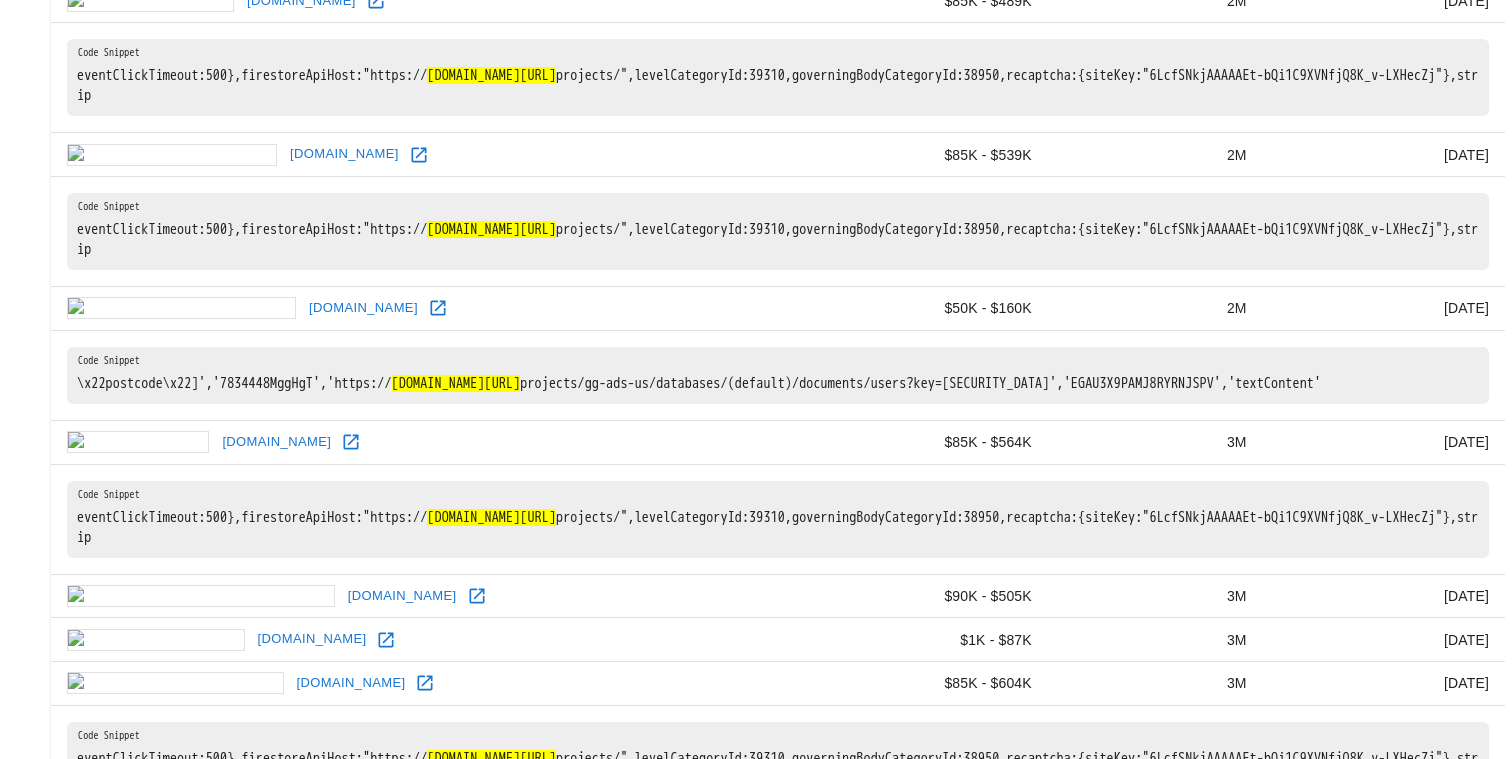 scroll, scrollTop: 1728, scrollLeft: 1, axis: both 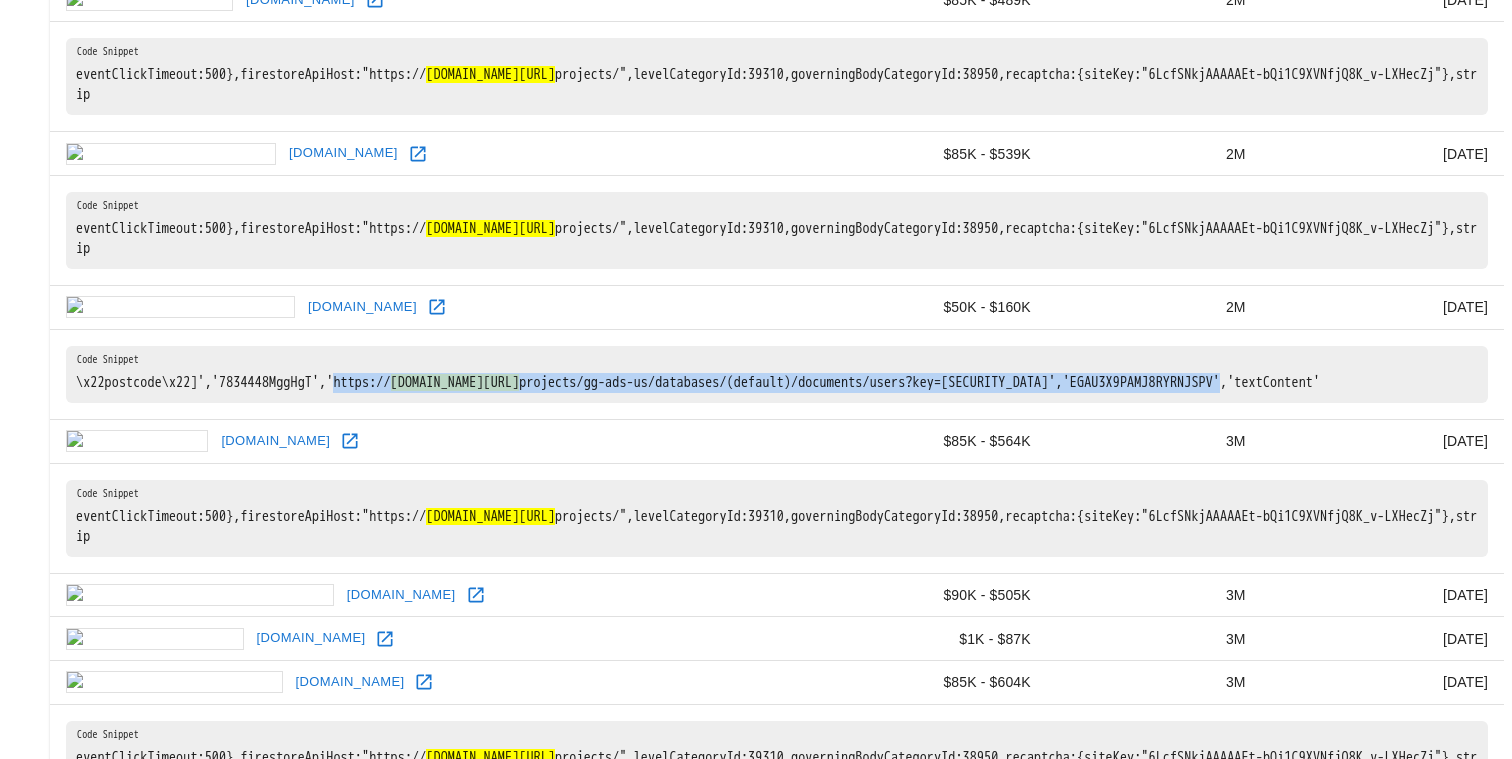 copy on "https:// firestore.googleapis.com/v1/ projects/gg-ads-us/databases/(default)/documents/users?key=AIzaSyCAbtTHdGtDJZIvFfXKhpuwc7KDUqwO_DU" 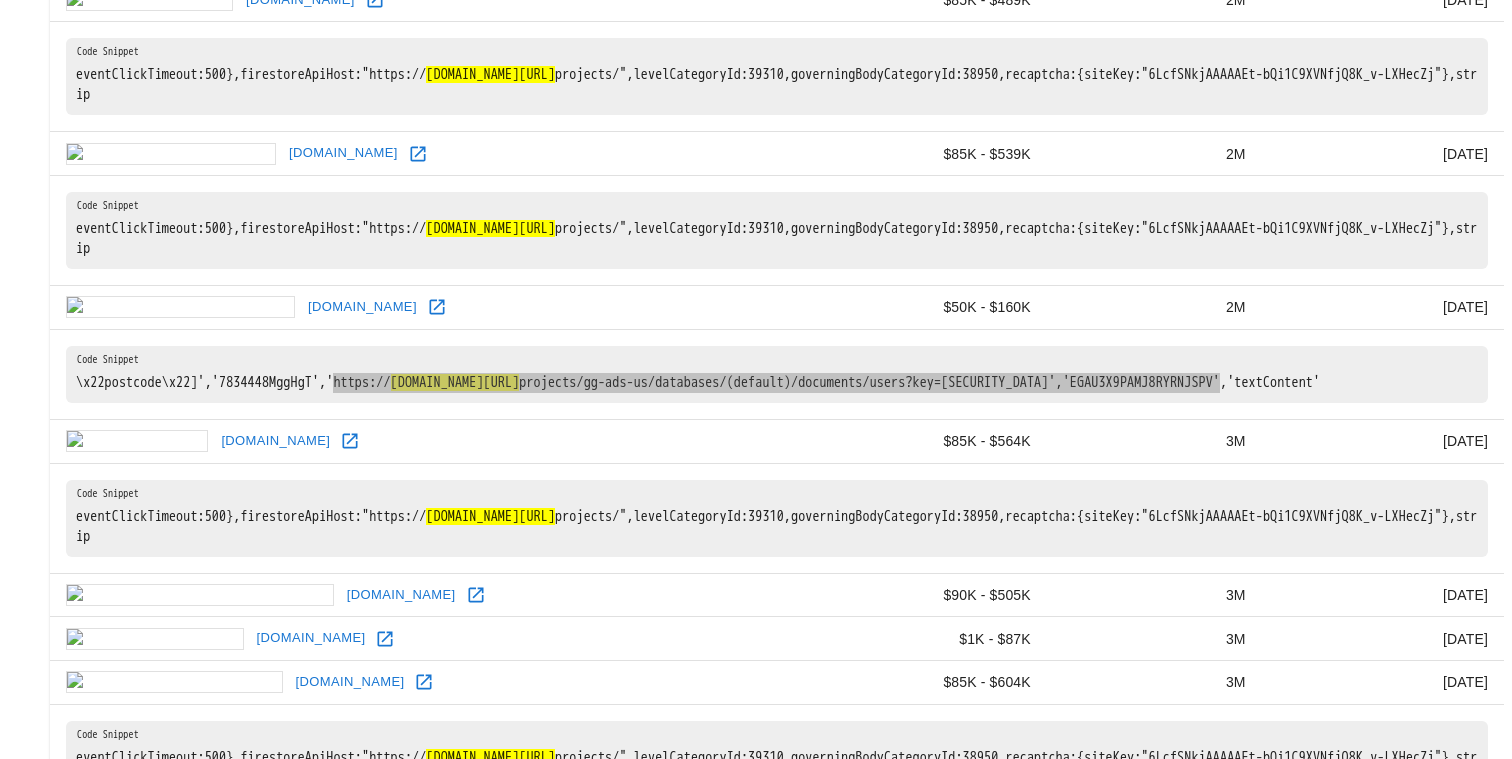 drag, startPoint x: 386, startPoint y: 400, endPoint x: 137, endPoint y: 419, distance: 249.72385 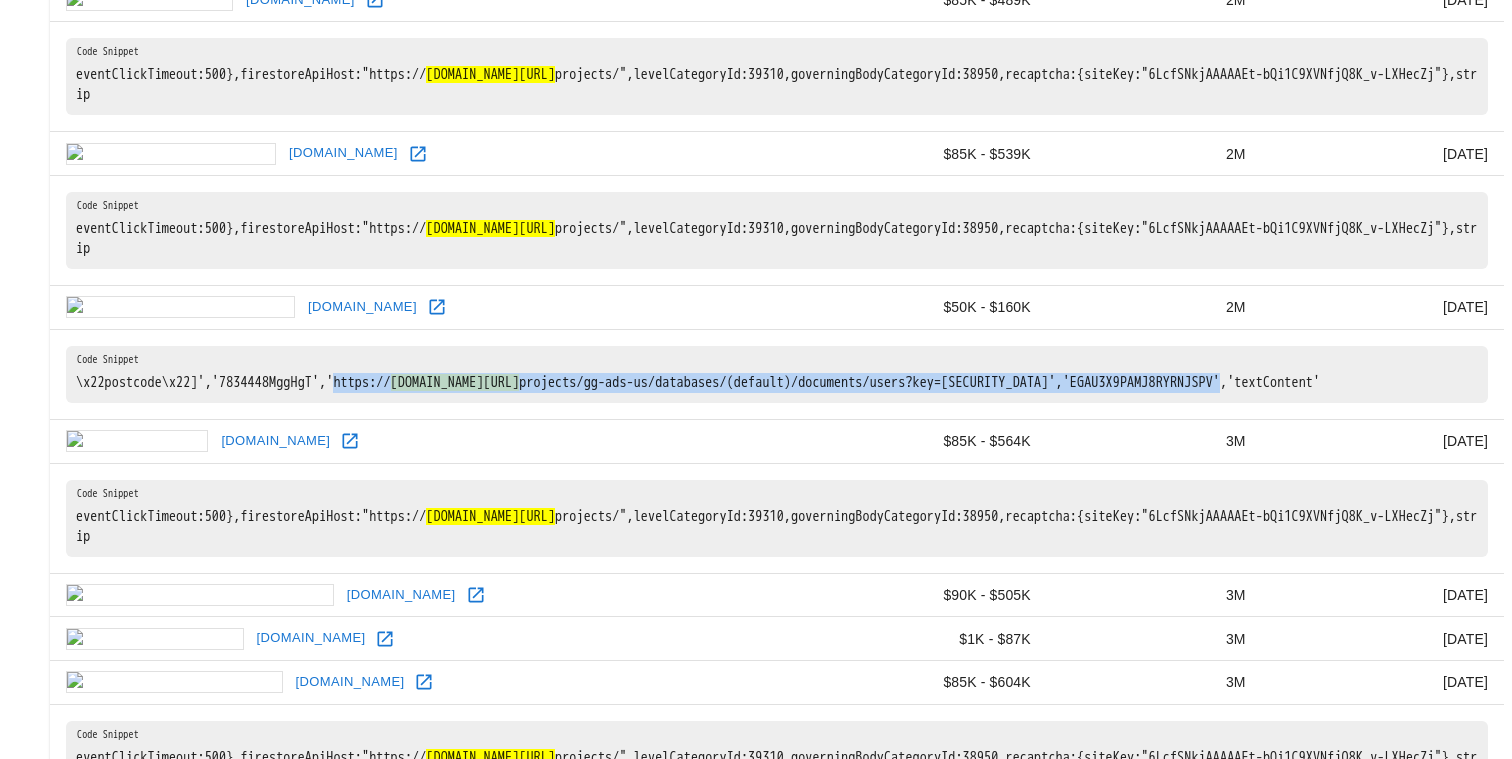 copy on "https:// firestore.googleapis.com/v1/ projects/gg-ads-us/databases/(default)/documents/users?key=AIzaSyCAbtTHdGtDJZIvFfXKhpuwc7KDUqwO_DU" 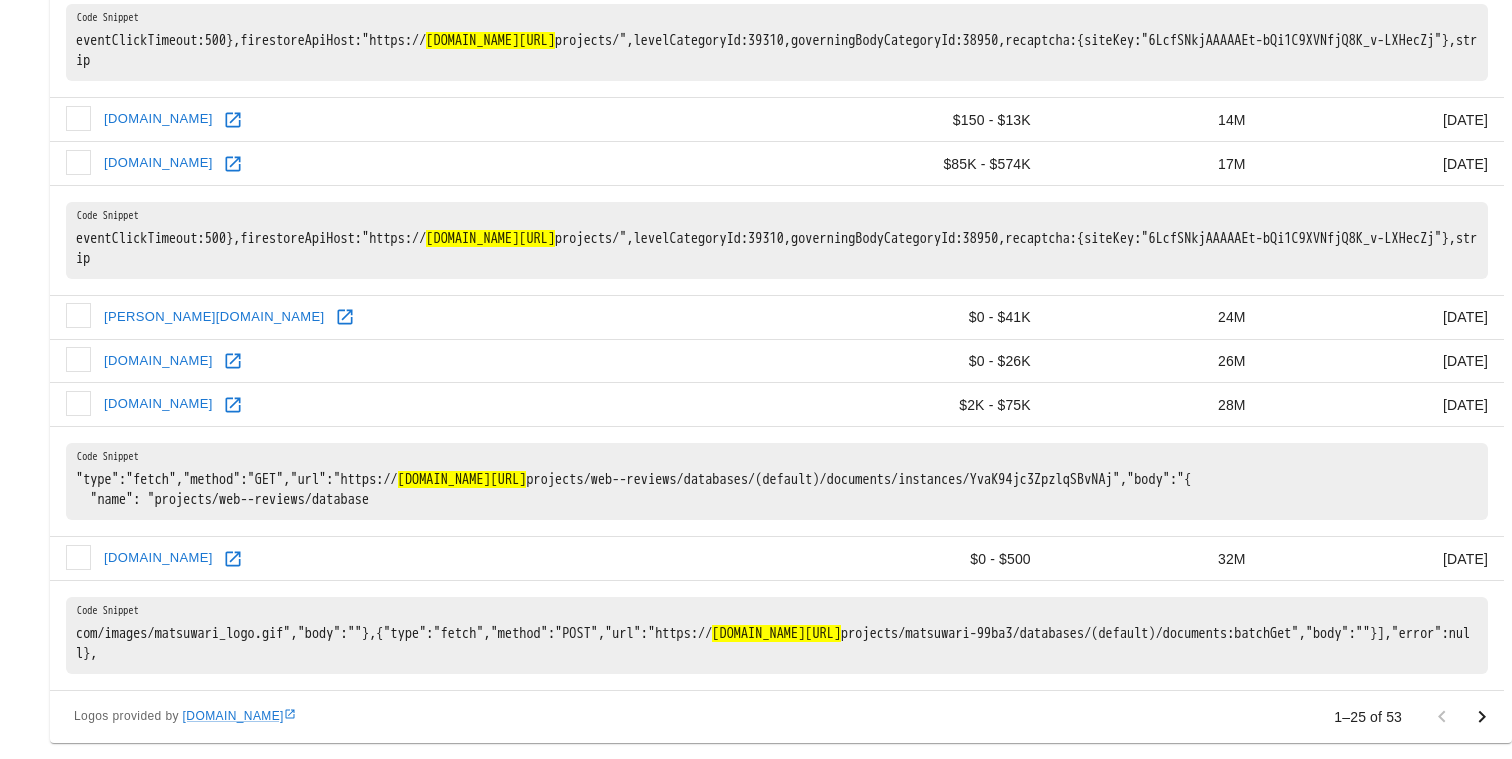 scroll, scrollTop: 2670, scrollLeft: 0, axis: vertical 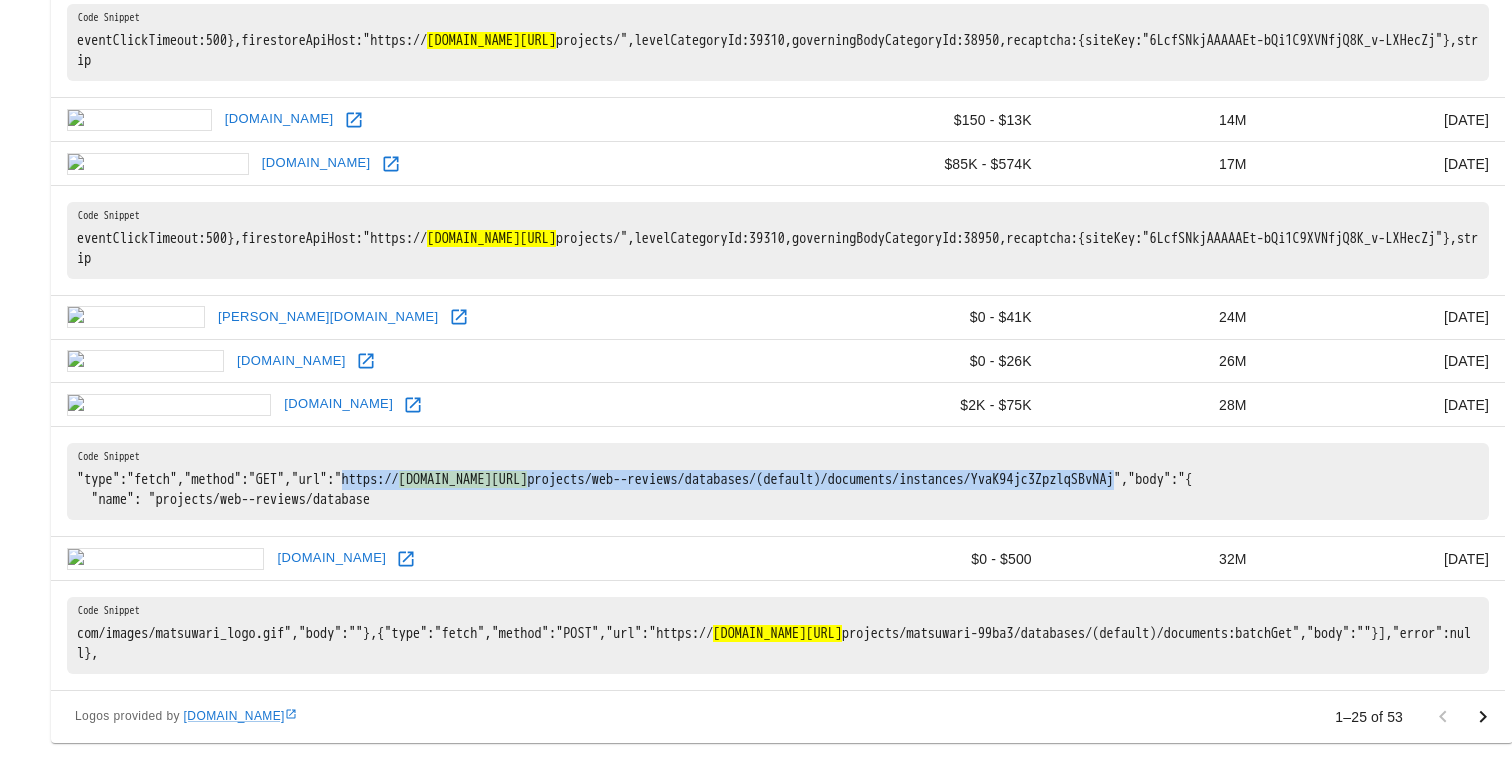 copy on "https:// firestore.googleapis.com/v1/ projects/web--reviews/databases/(default)/documents/instances/YvaK94jc3ZpzlqSBvNAj" 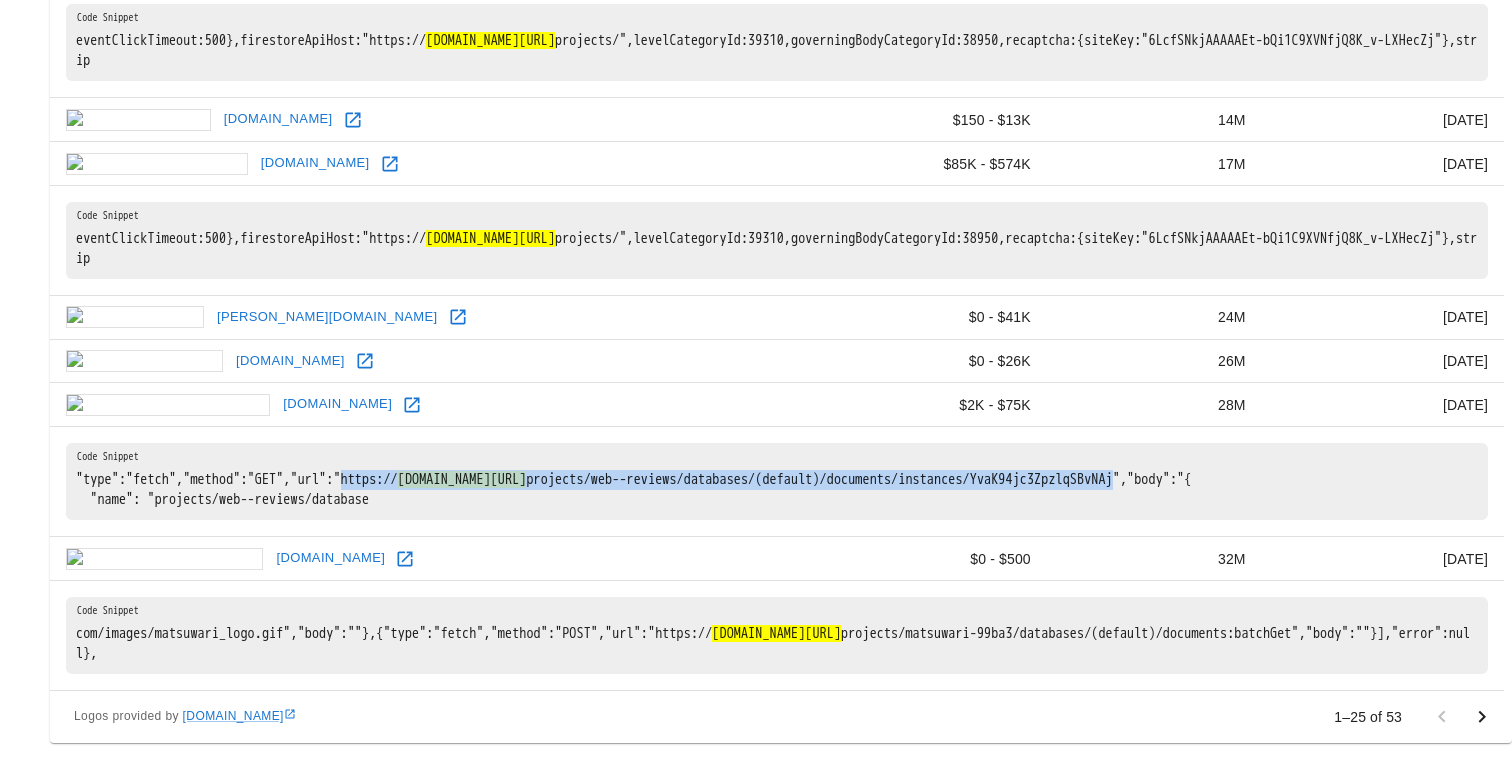 scroll, scrollTop: 2702, scrollLeft: 0, axis: vertical 